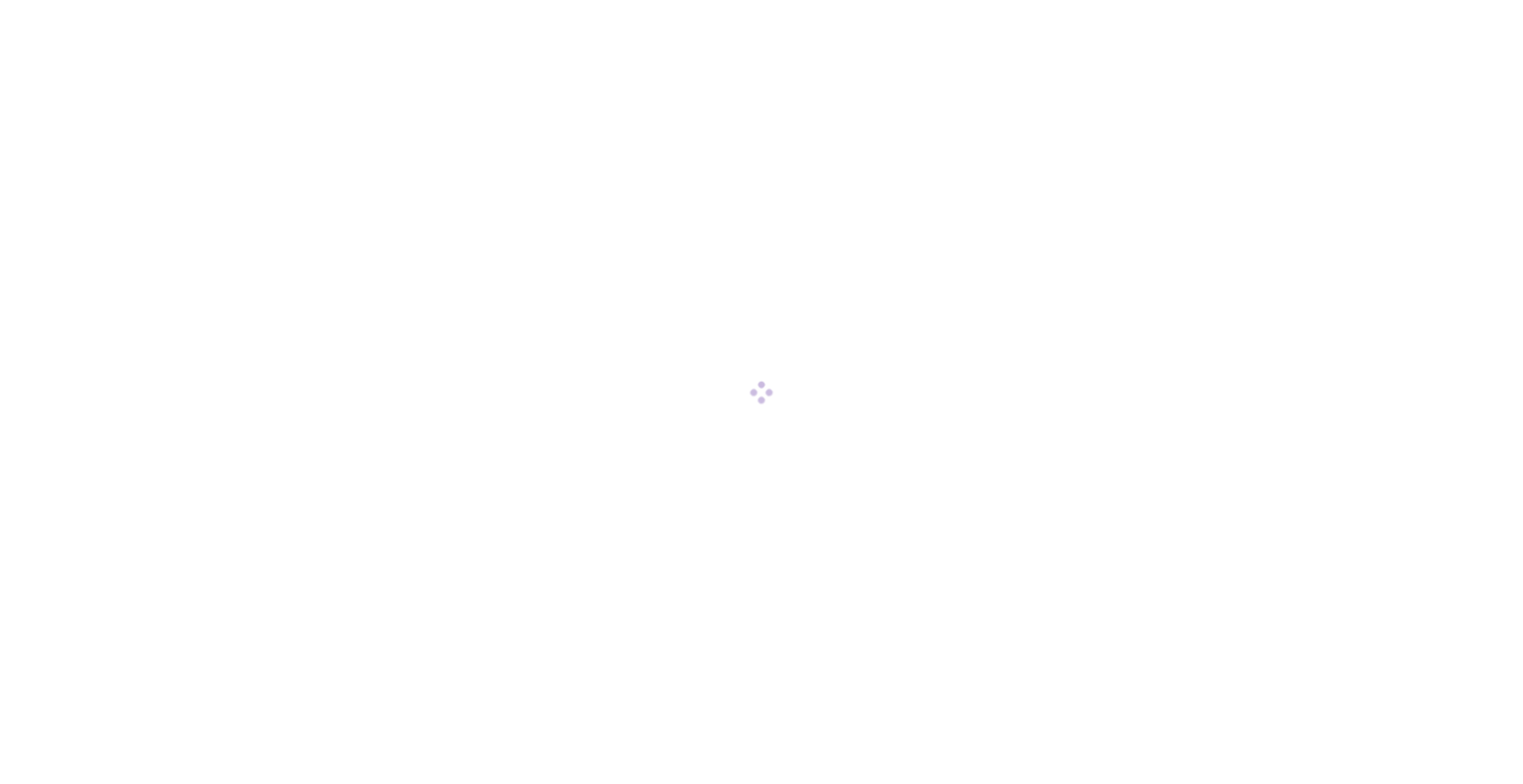 scroll, scrollTop: 0, scrollLeft: 0, axis: both 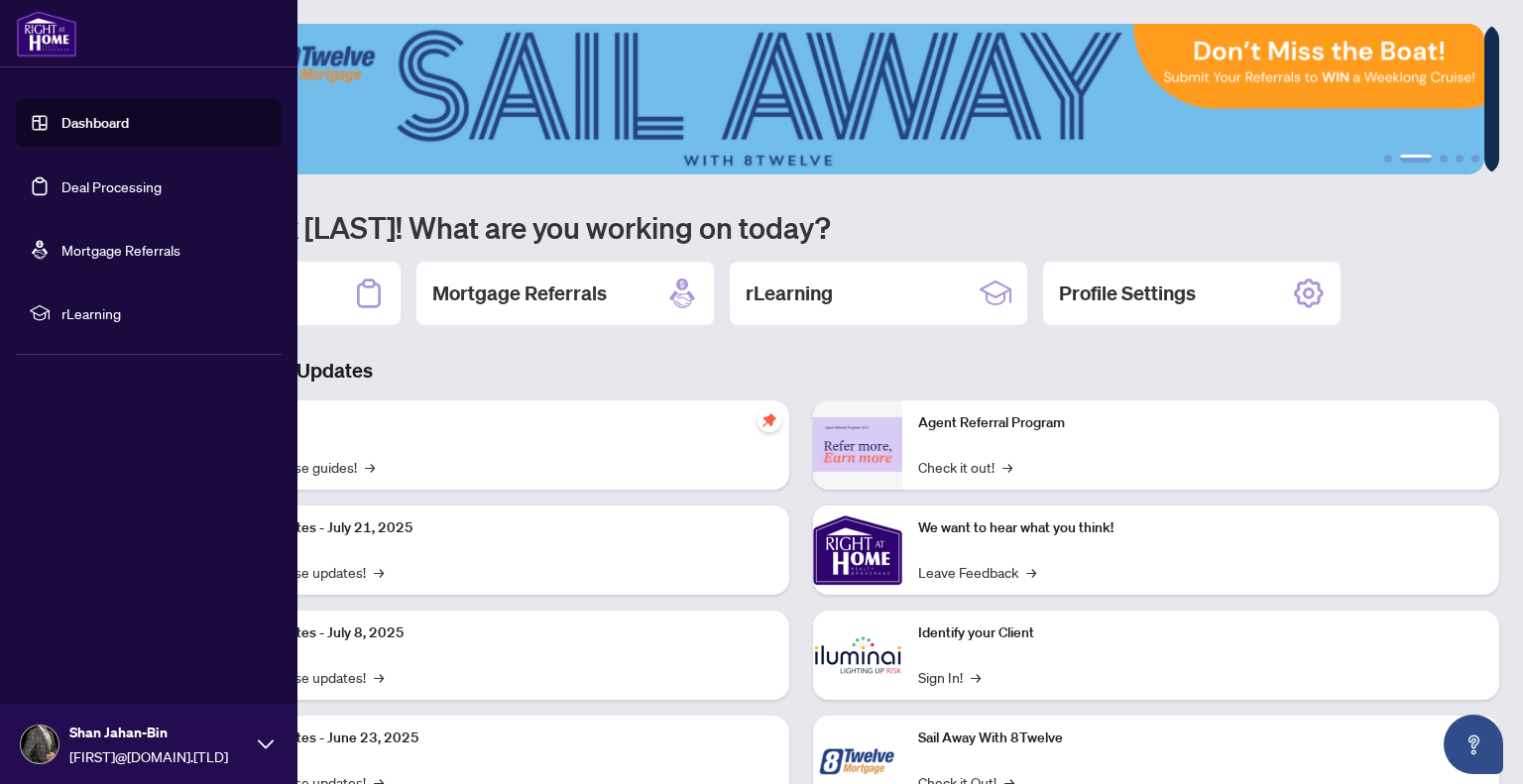 click on "Deal Processing" at bounding box center [111, 186] 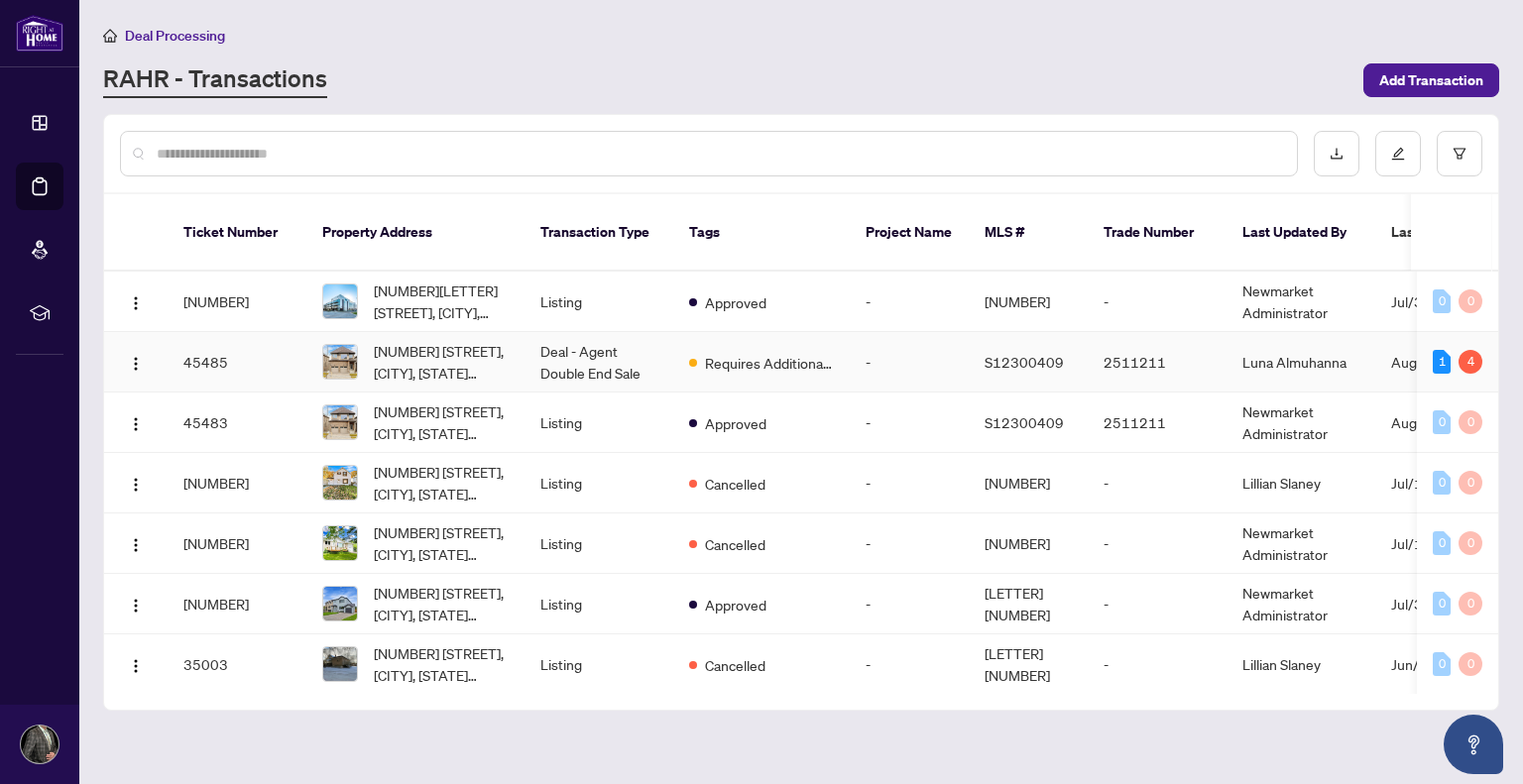 click on "1 4" at bounding box center [1458, 362] 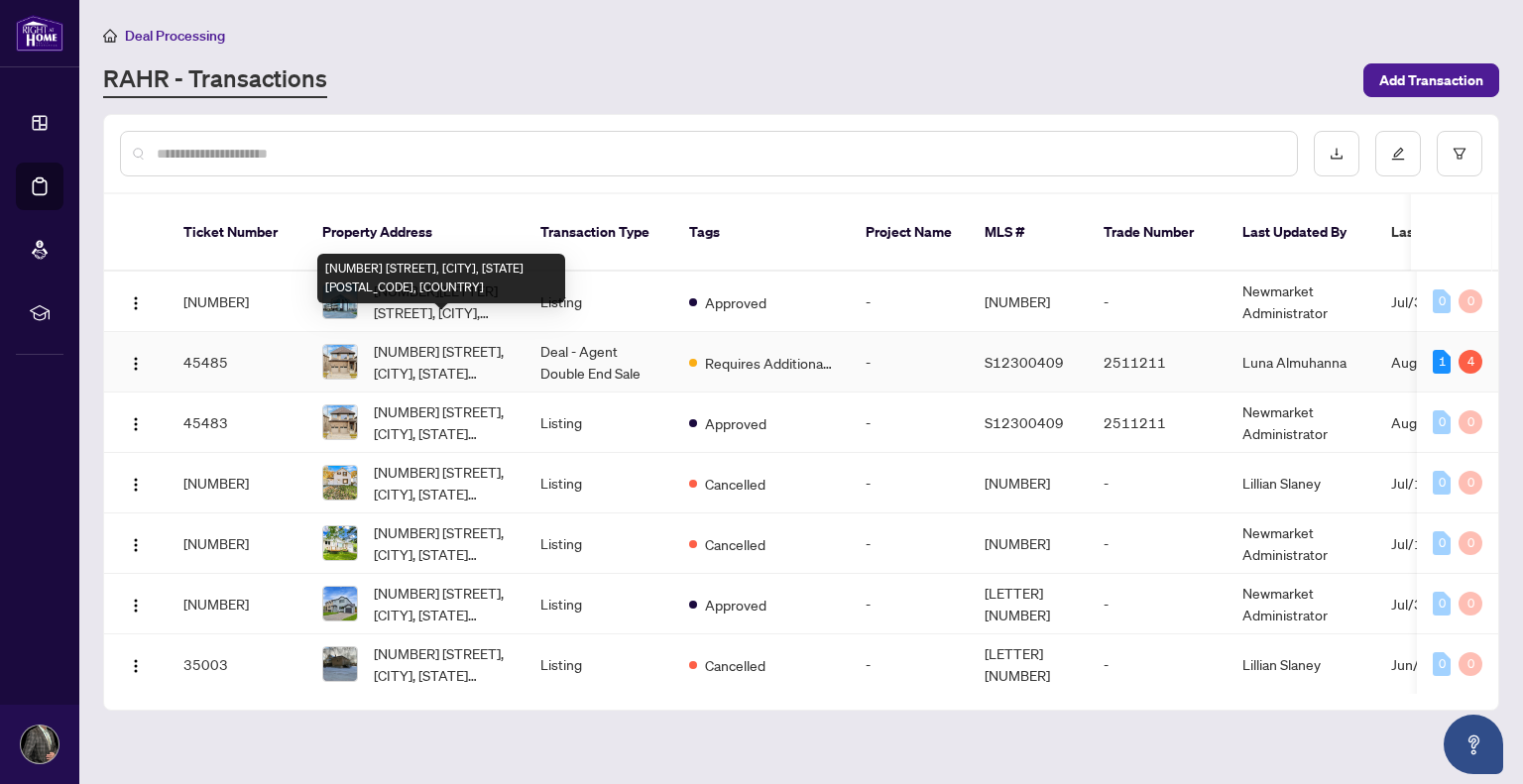 click on "[NUMBER] [STREET], [CITY], [STATE] [POSTAL_CODE], [COUNTRY]" at bounding box center (441, 362) 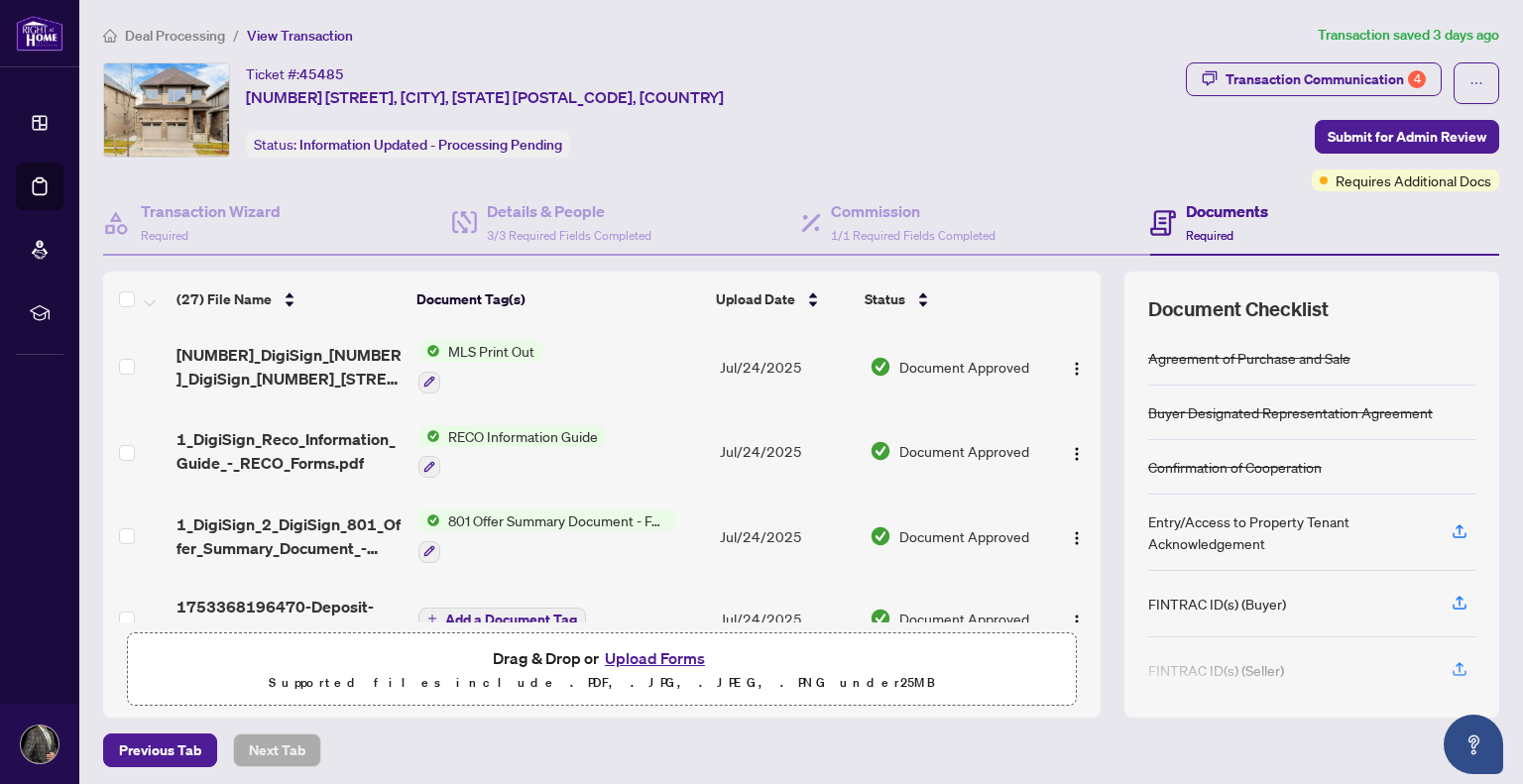scroll, scrollTop: 1932, scrollLeft: 0, axis: vertical 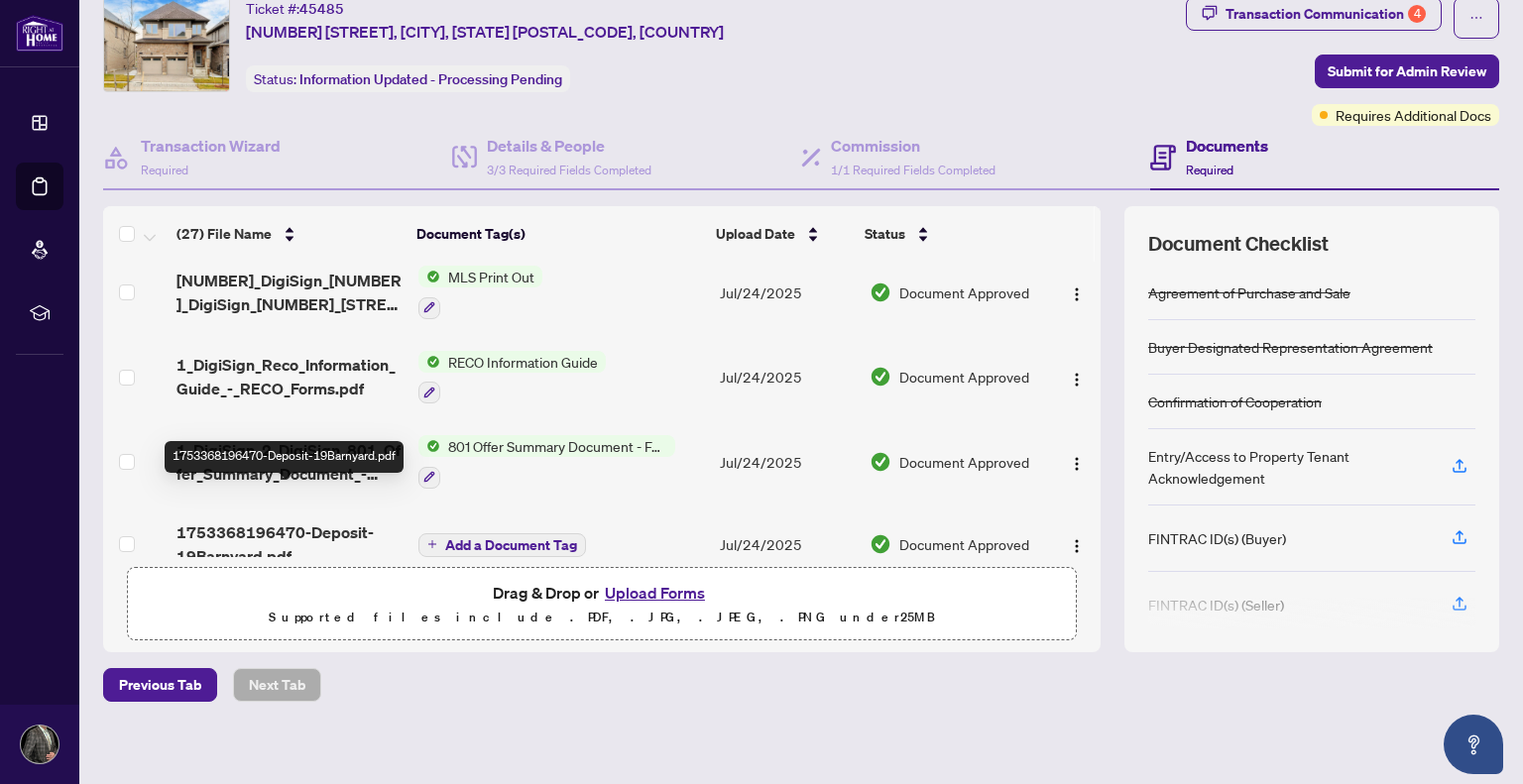 click on "1753368196470-Deposit-19Barnyard.pdf" at bounding box center (289, 544) 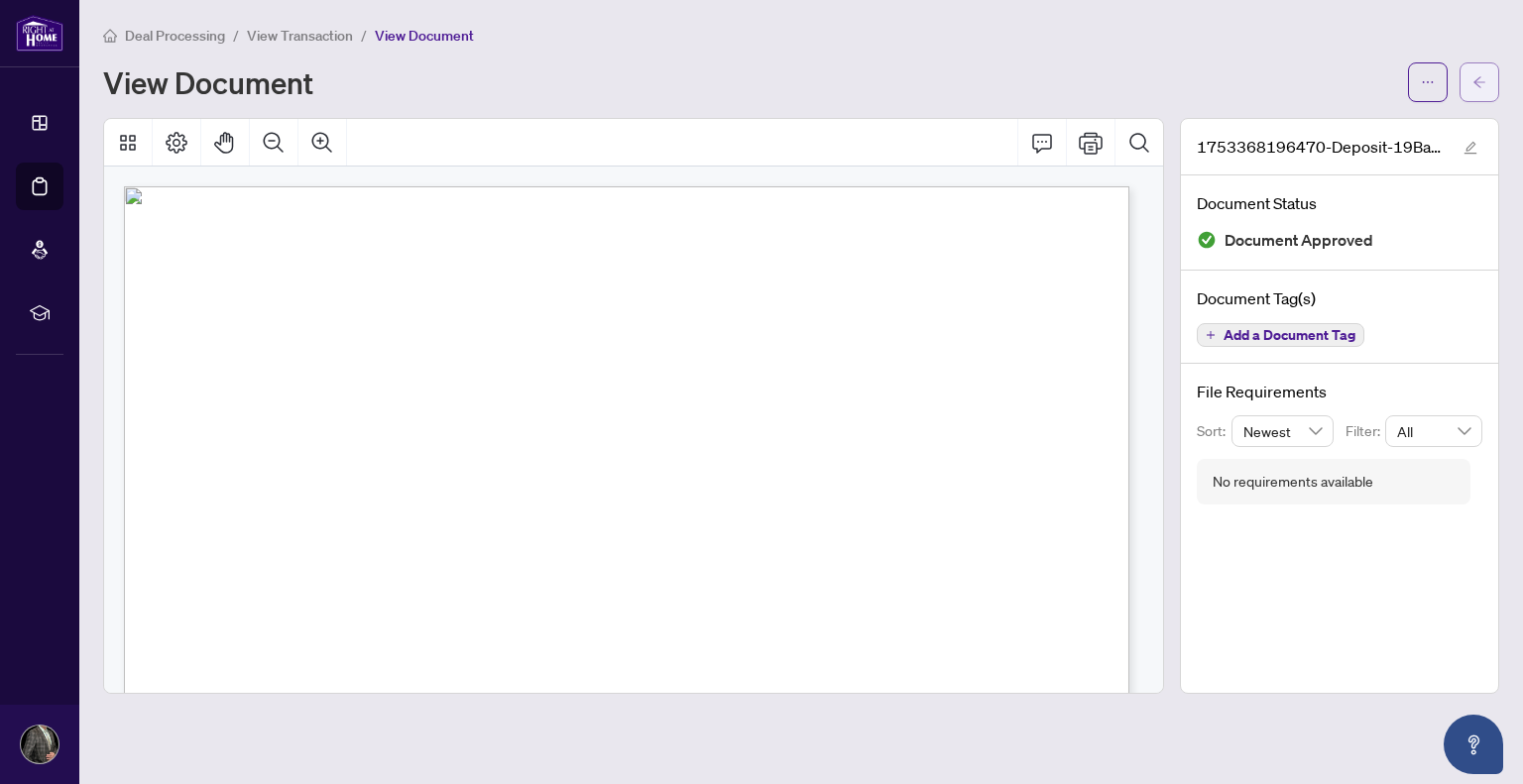 click 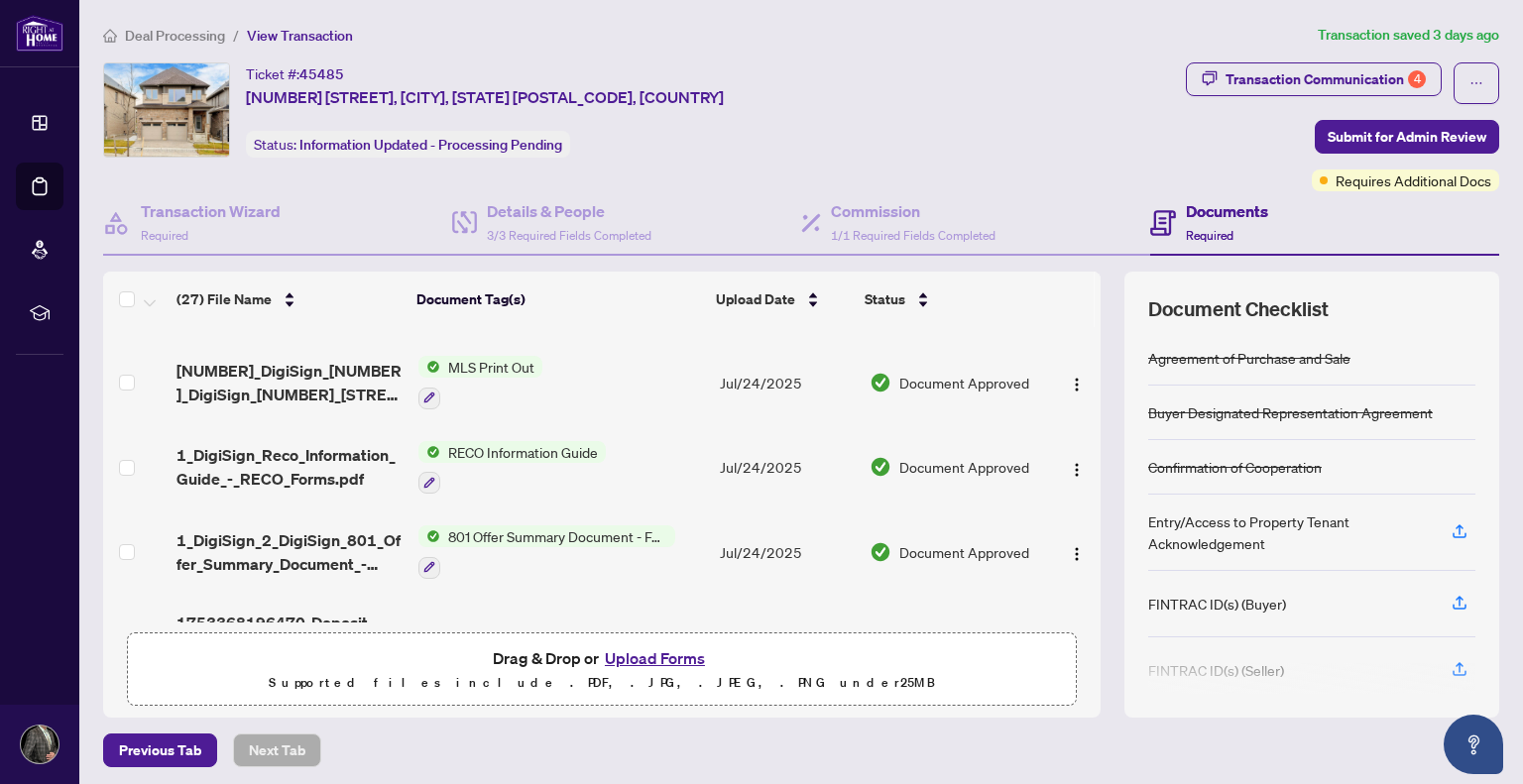scroll, scrollTop: 1932, scrollLeft: 0, axis: vertical 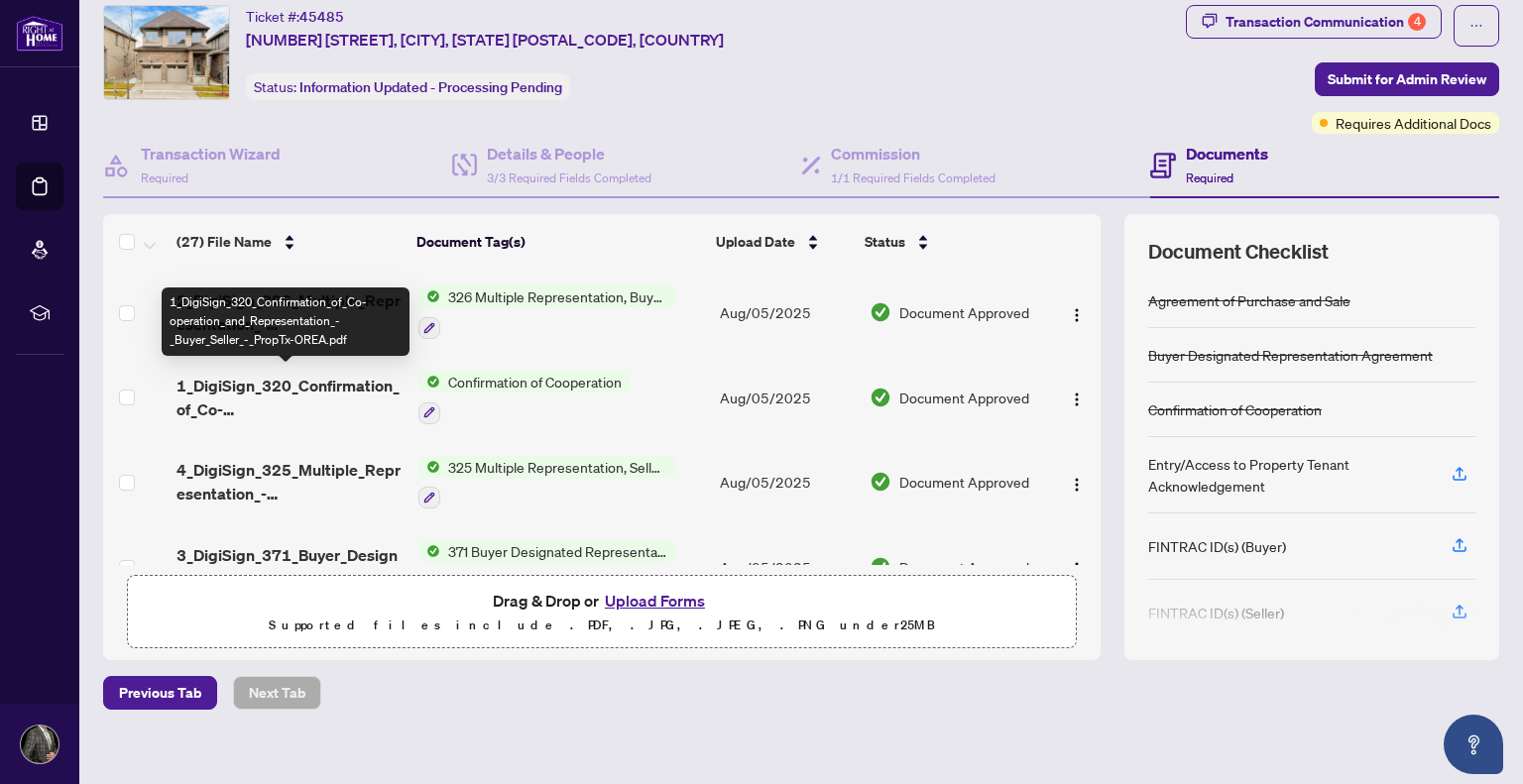 click on "1_DigiSign_320_Confirmation_of_Co-operation_and_Representation_-_Buyer_Seller_-_PropTx-OREA.pdf" at bounding box center [289, 397] 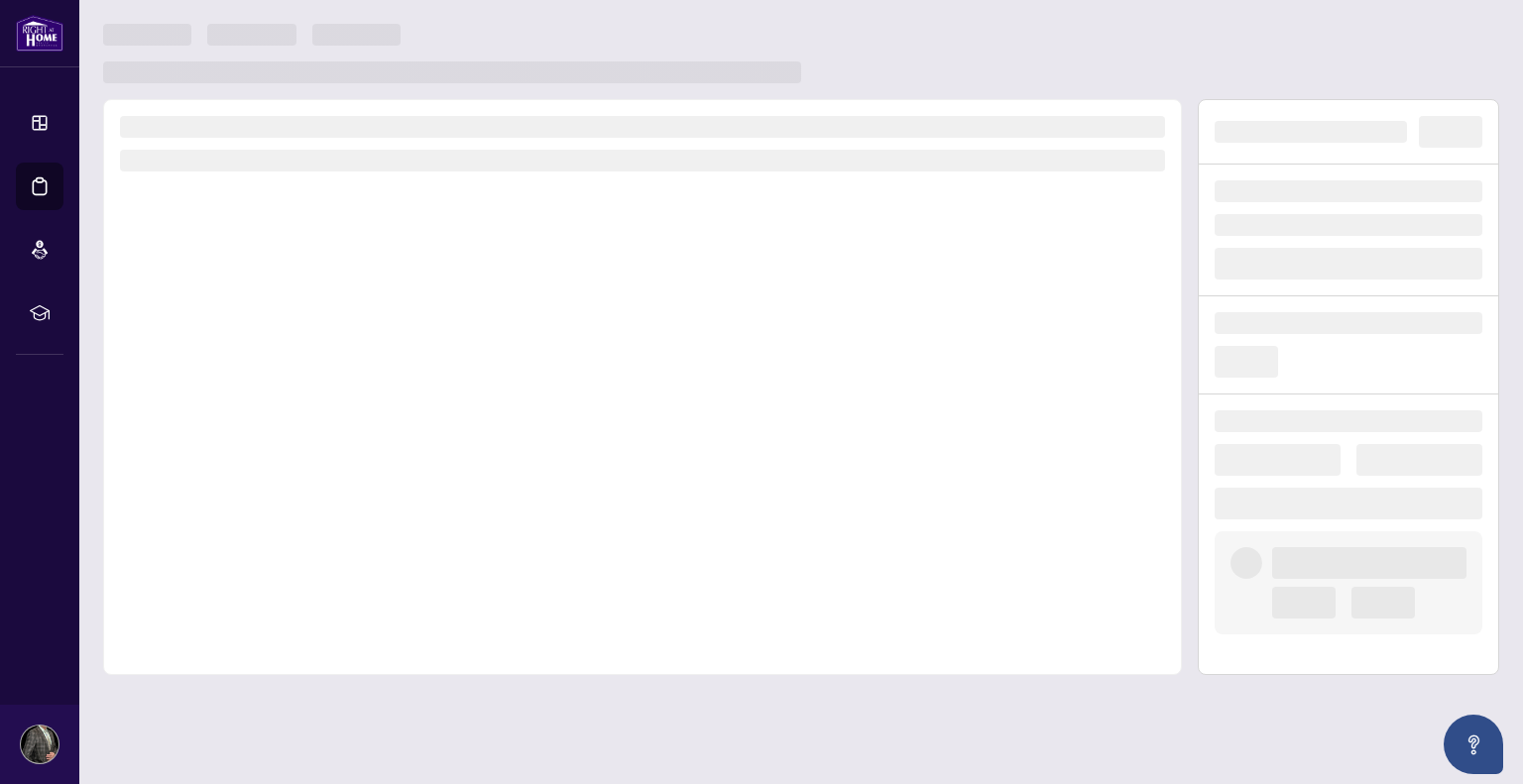 scroll, scrollTop: 0, scrollLeft: 0, axis: both 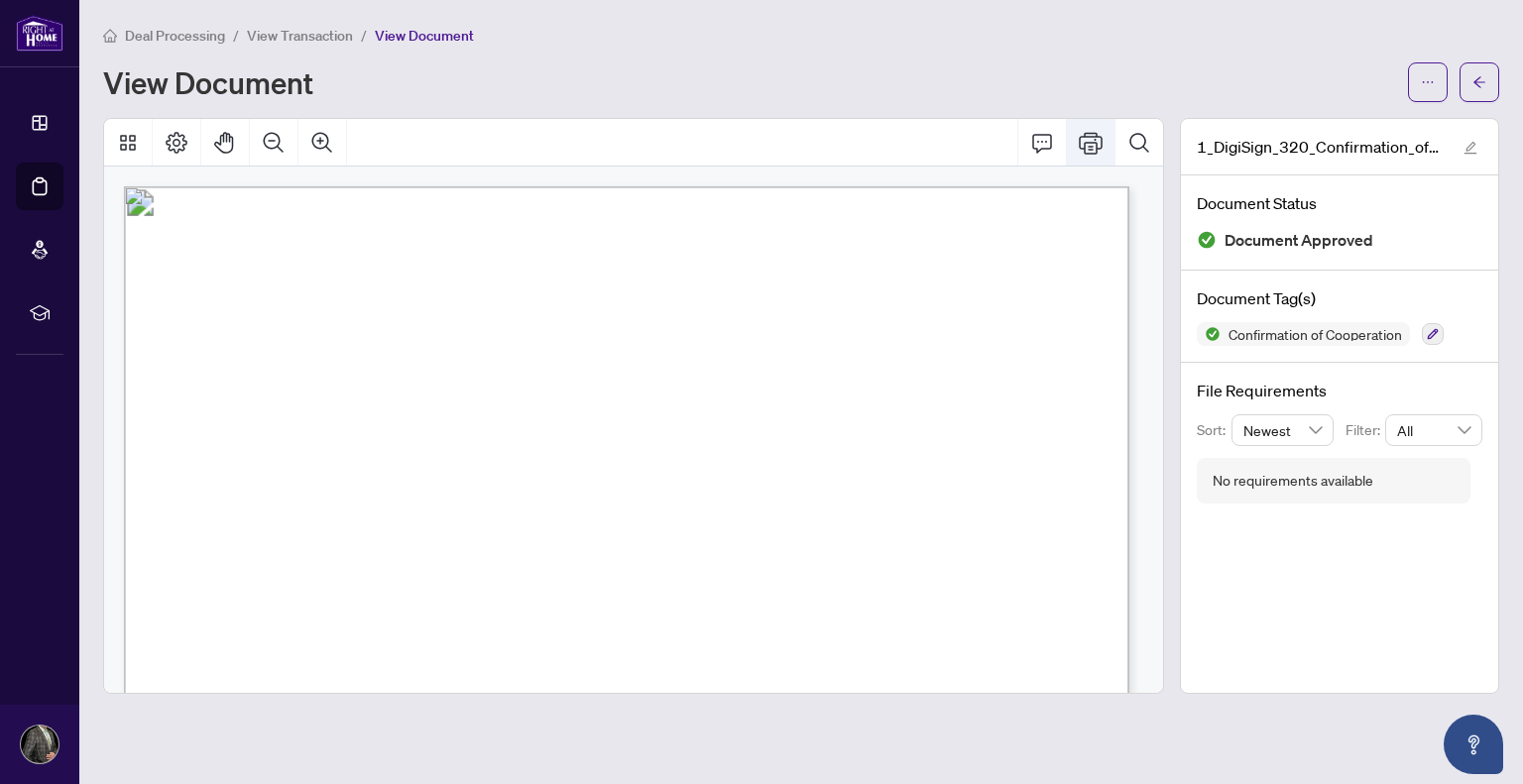 click 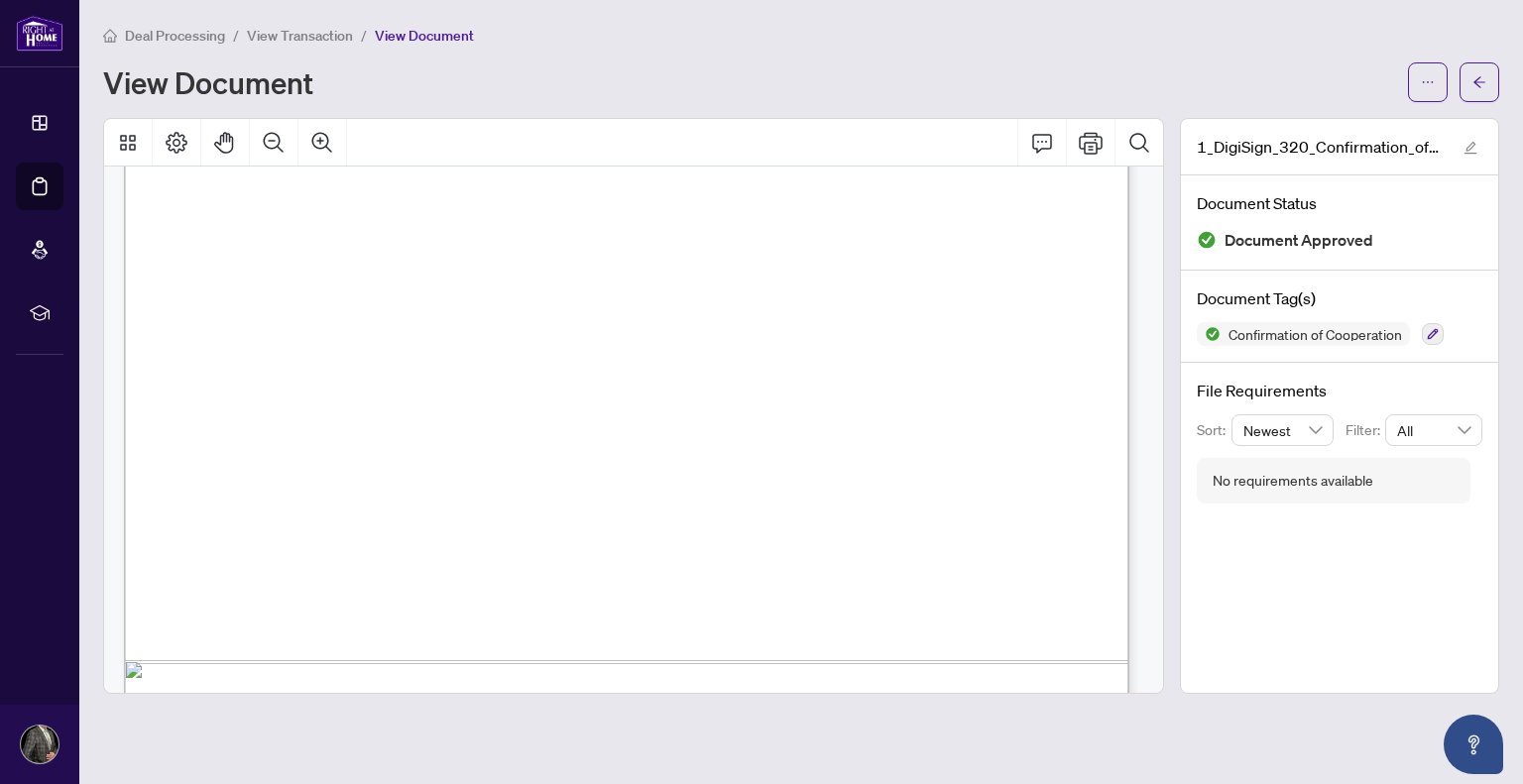 scroll, scrollTop: 2145, scrollLeft: 0, axis: vertical 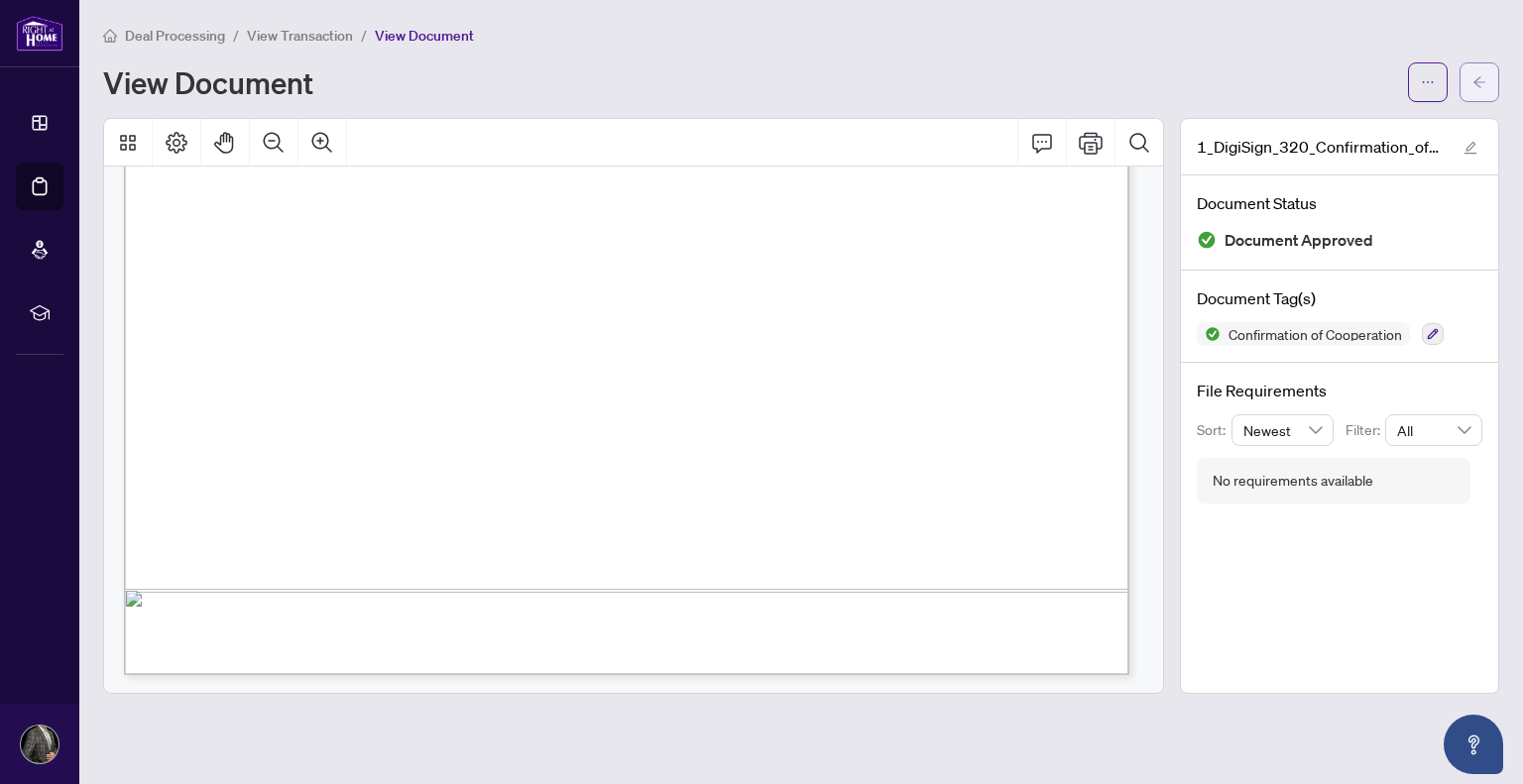 click 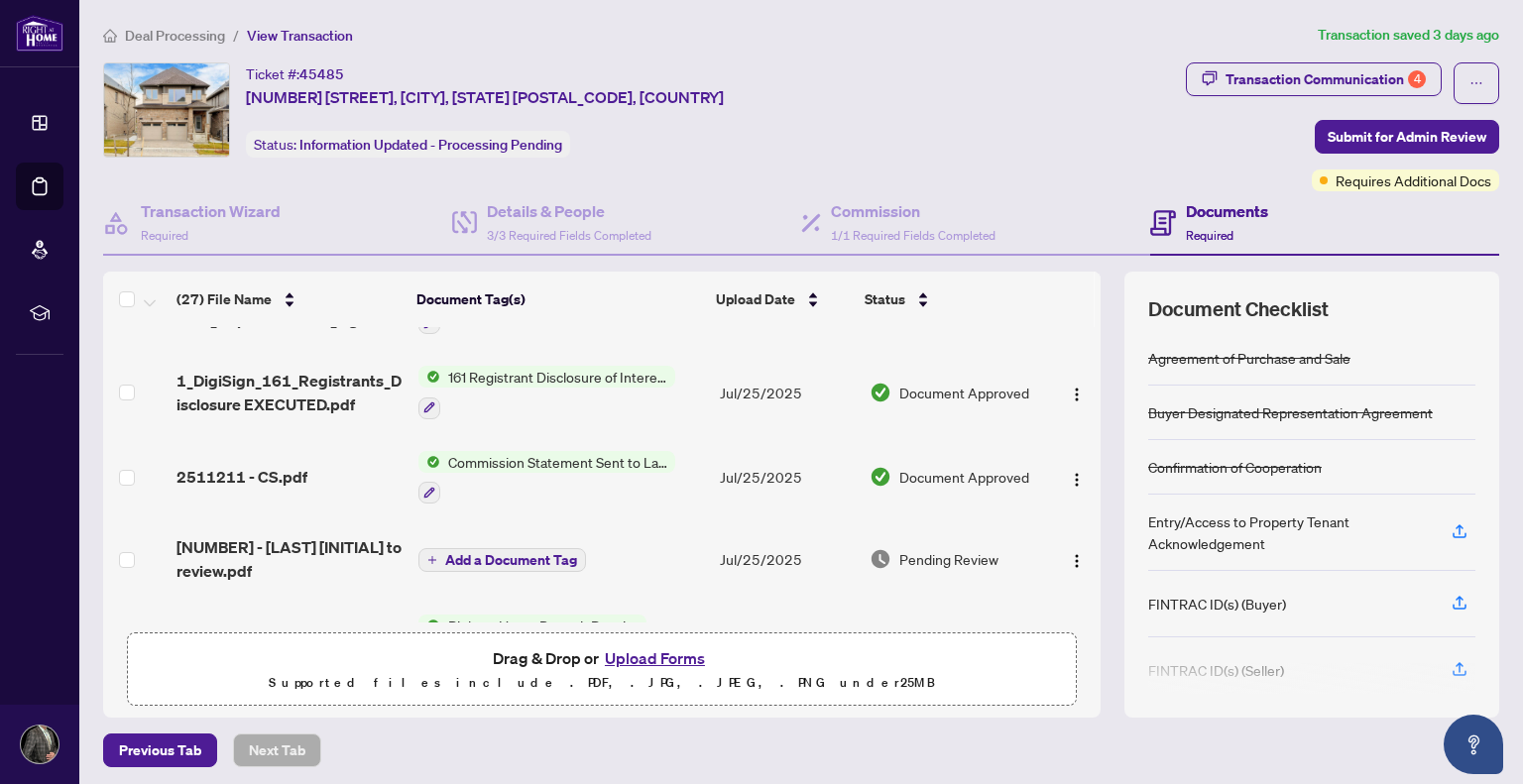 scroll, scrollTop: 317, scrollLeft: 0, axis: vertical 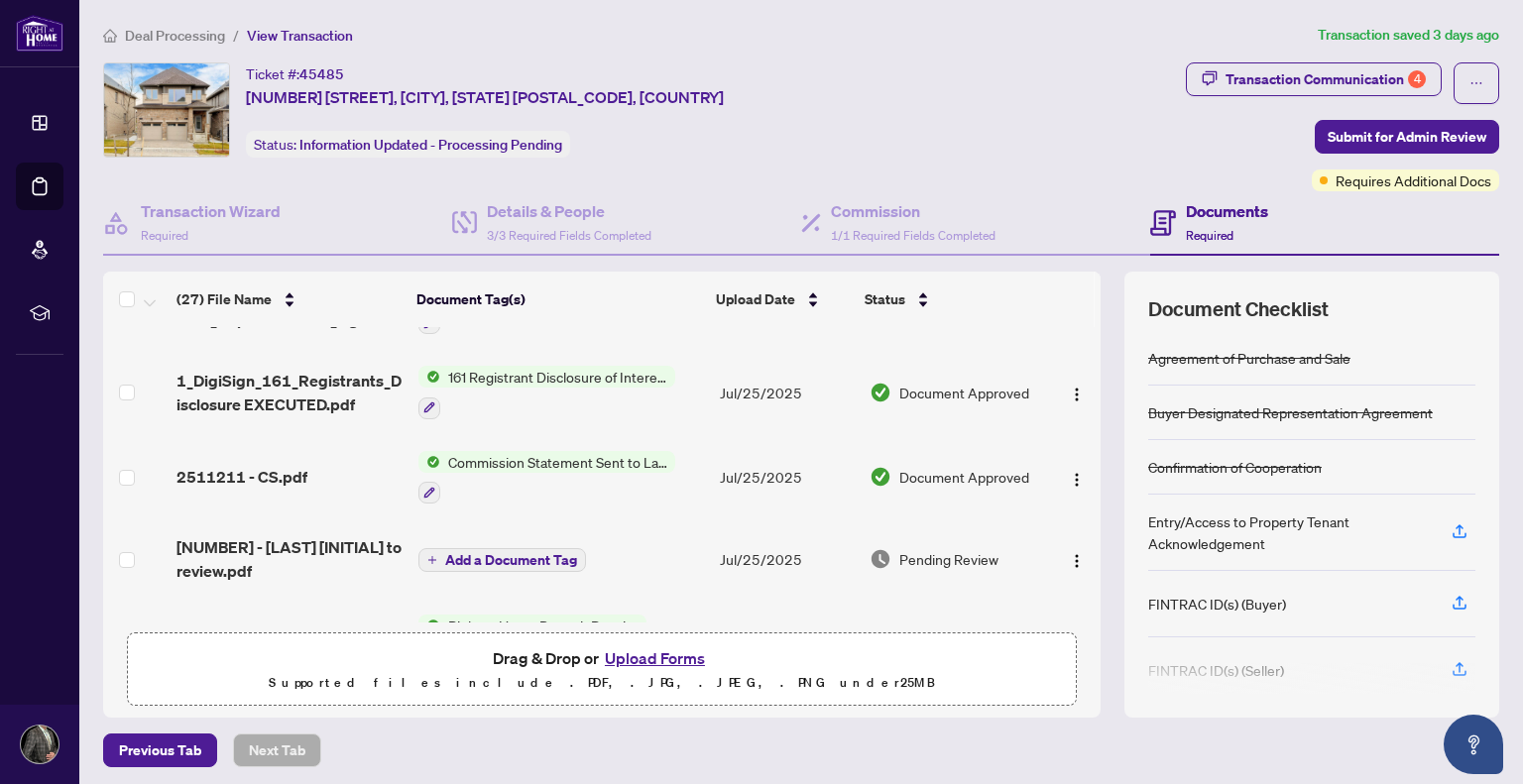click on "Document Approved" at bounding box center (964, 477) 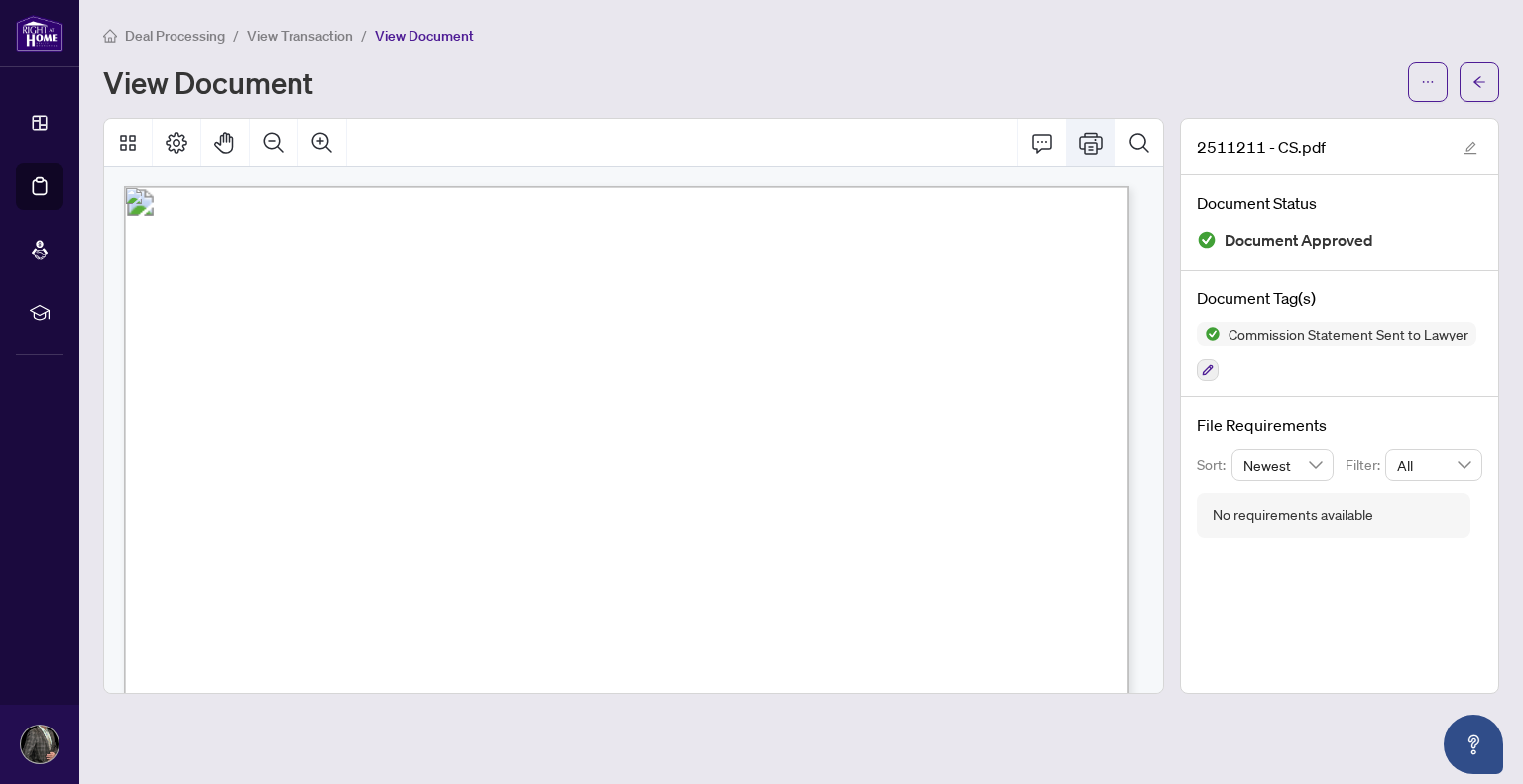 click 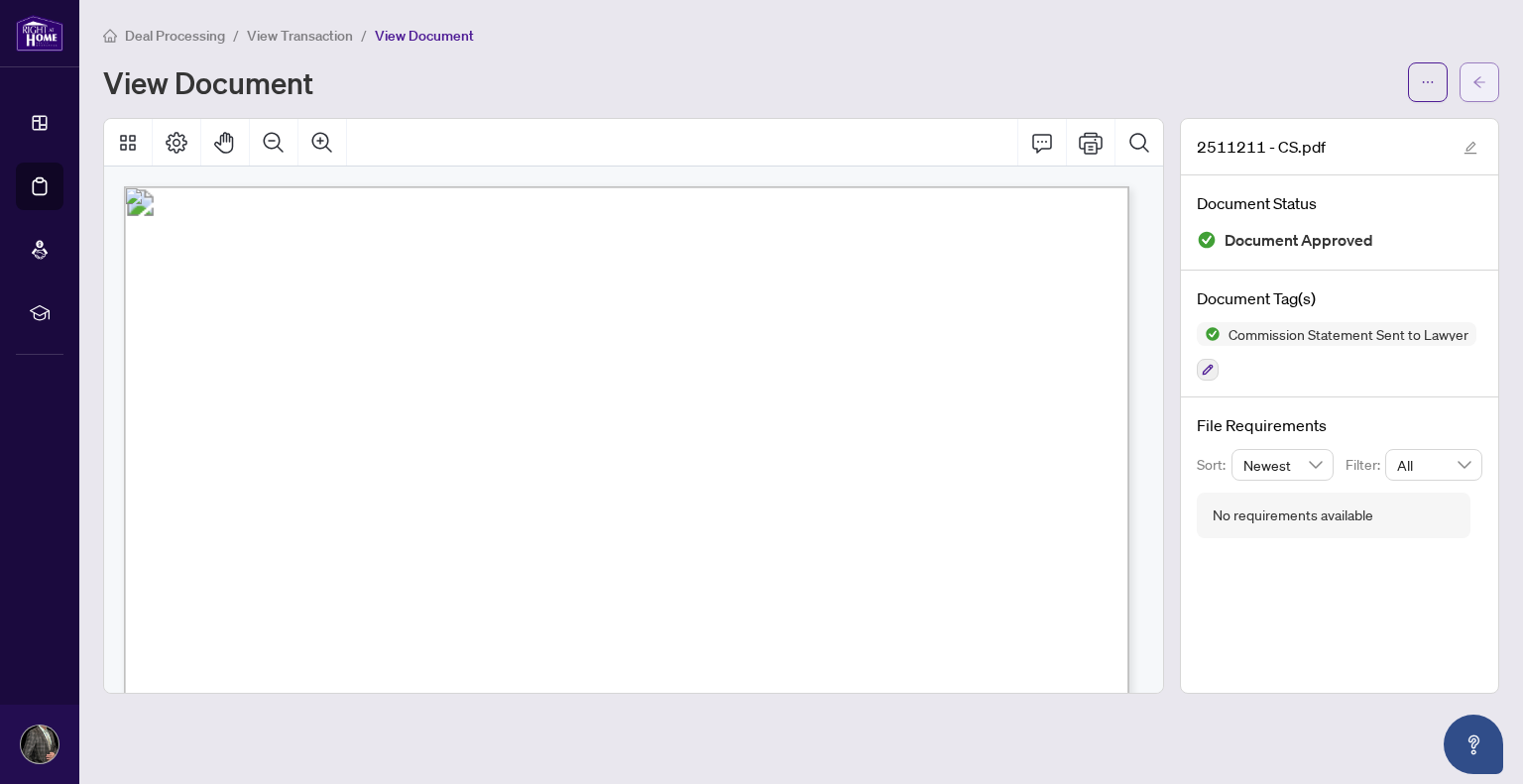 click 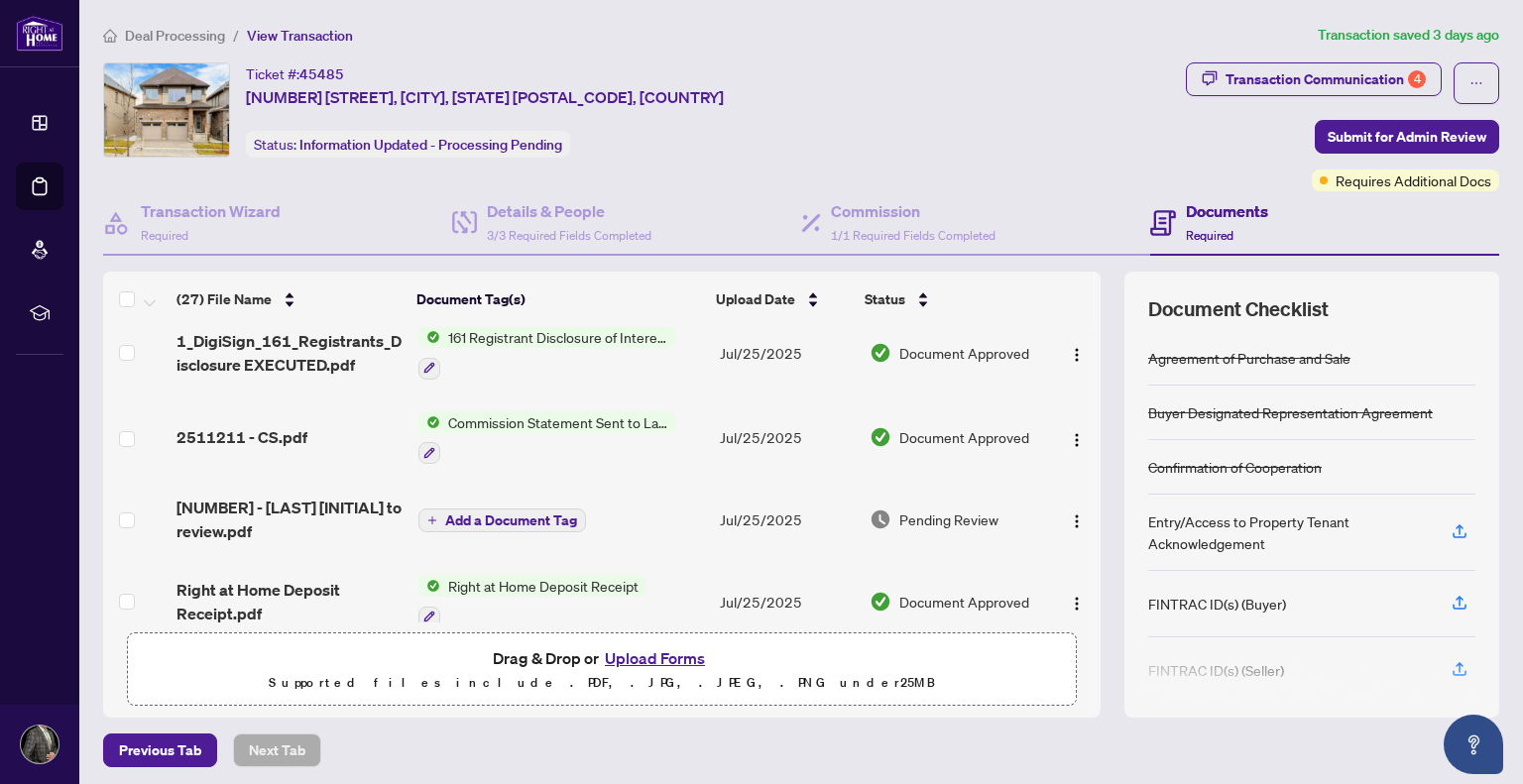 scroll, scrollTop: 360, scrollLeft: 0, axis: vertical 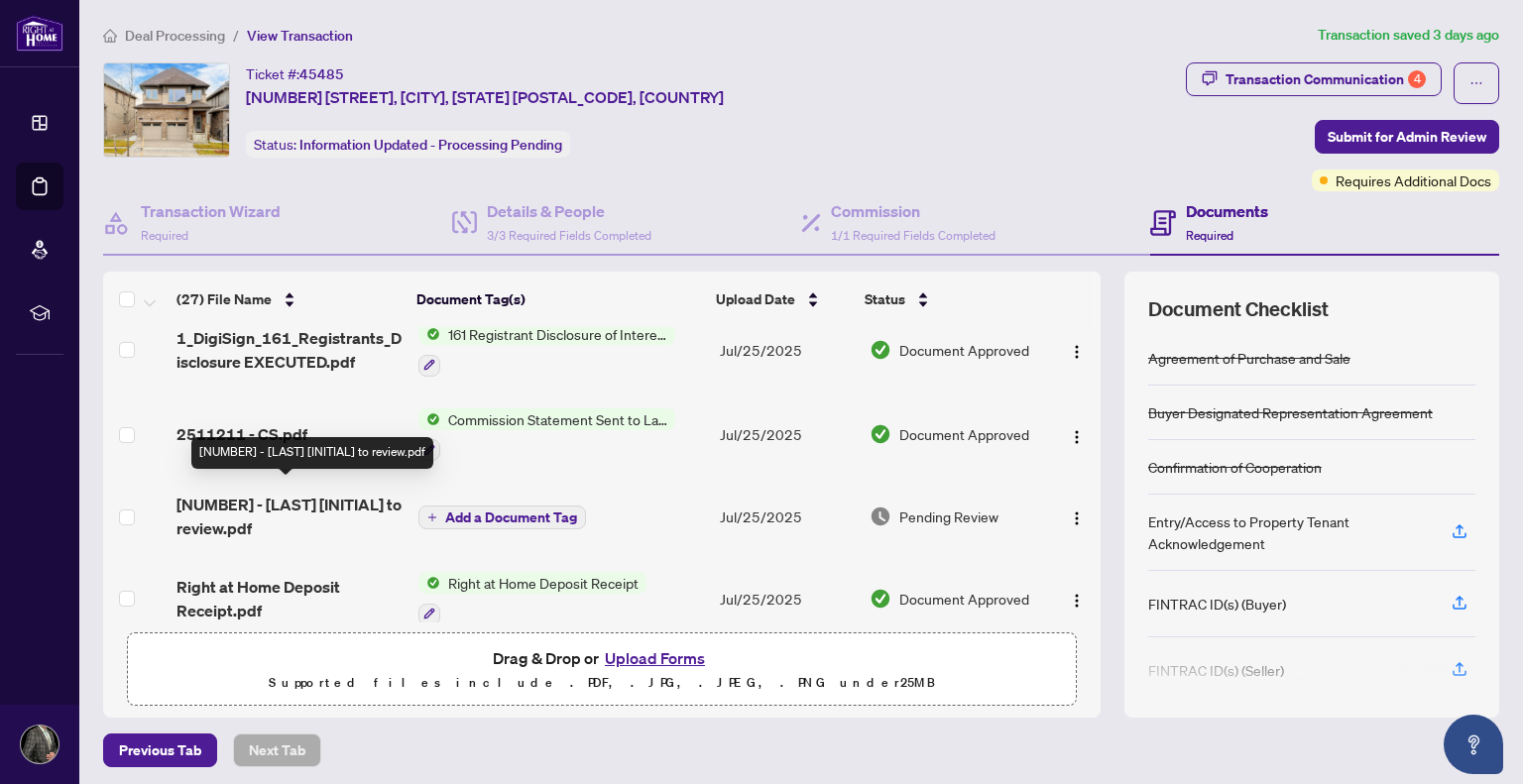 click on "[NUMBER] - [LAST] [INITIAL] to review.pdf" at bounding box center [289, 516] 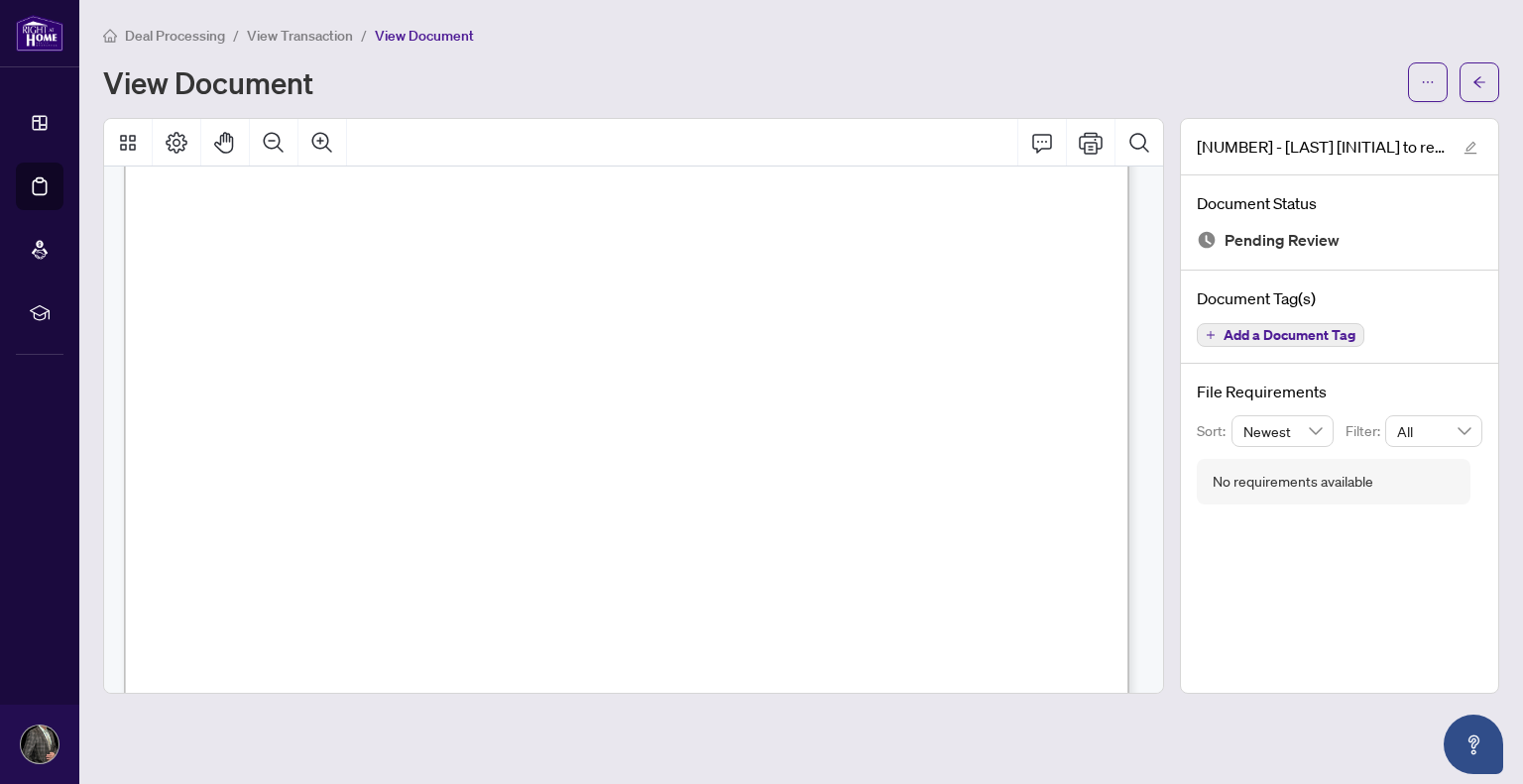 scroll, scrollTop: 622, scrollLeft: 0, axis: vertical 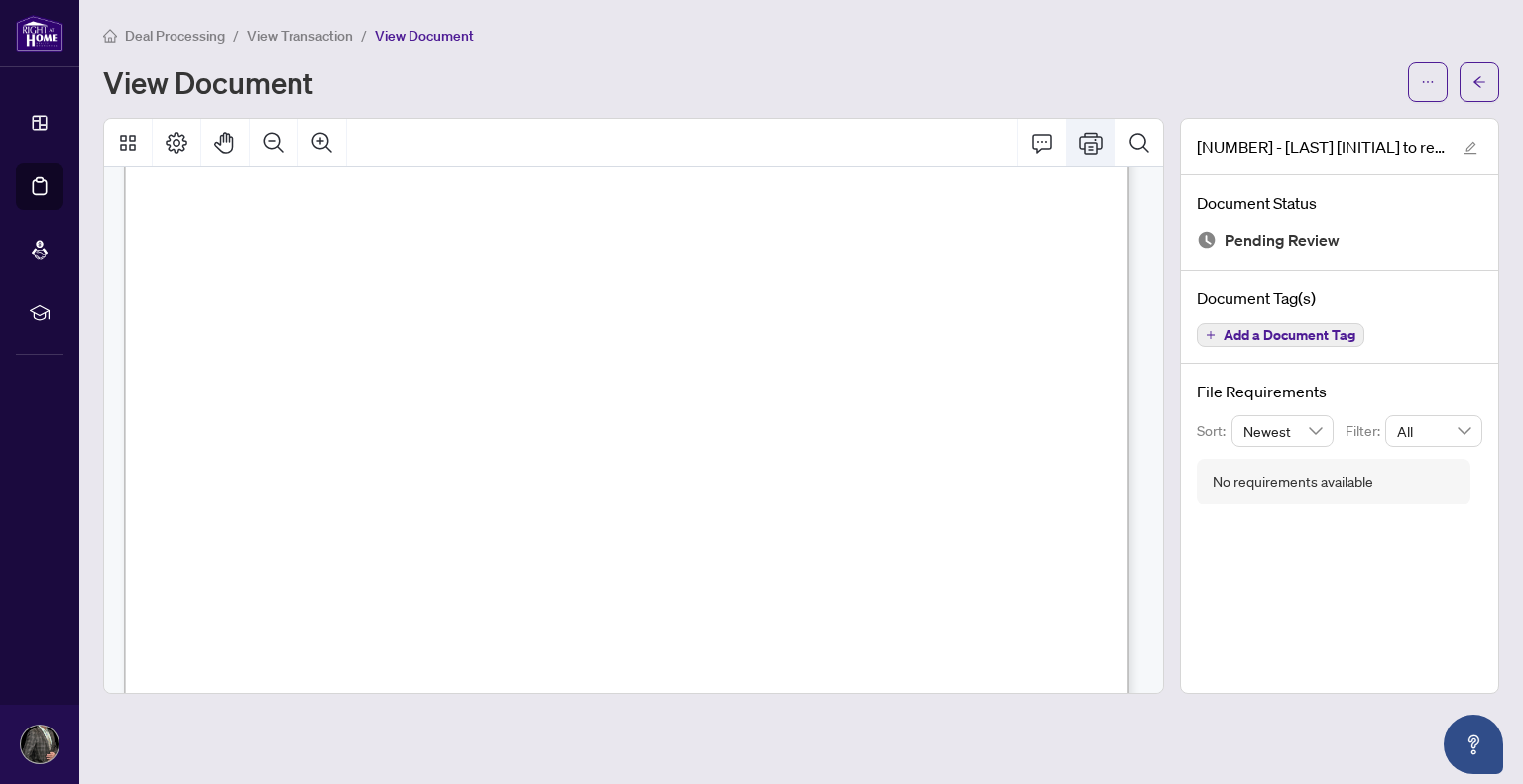 click 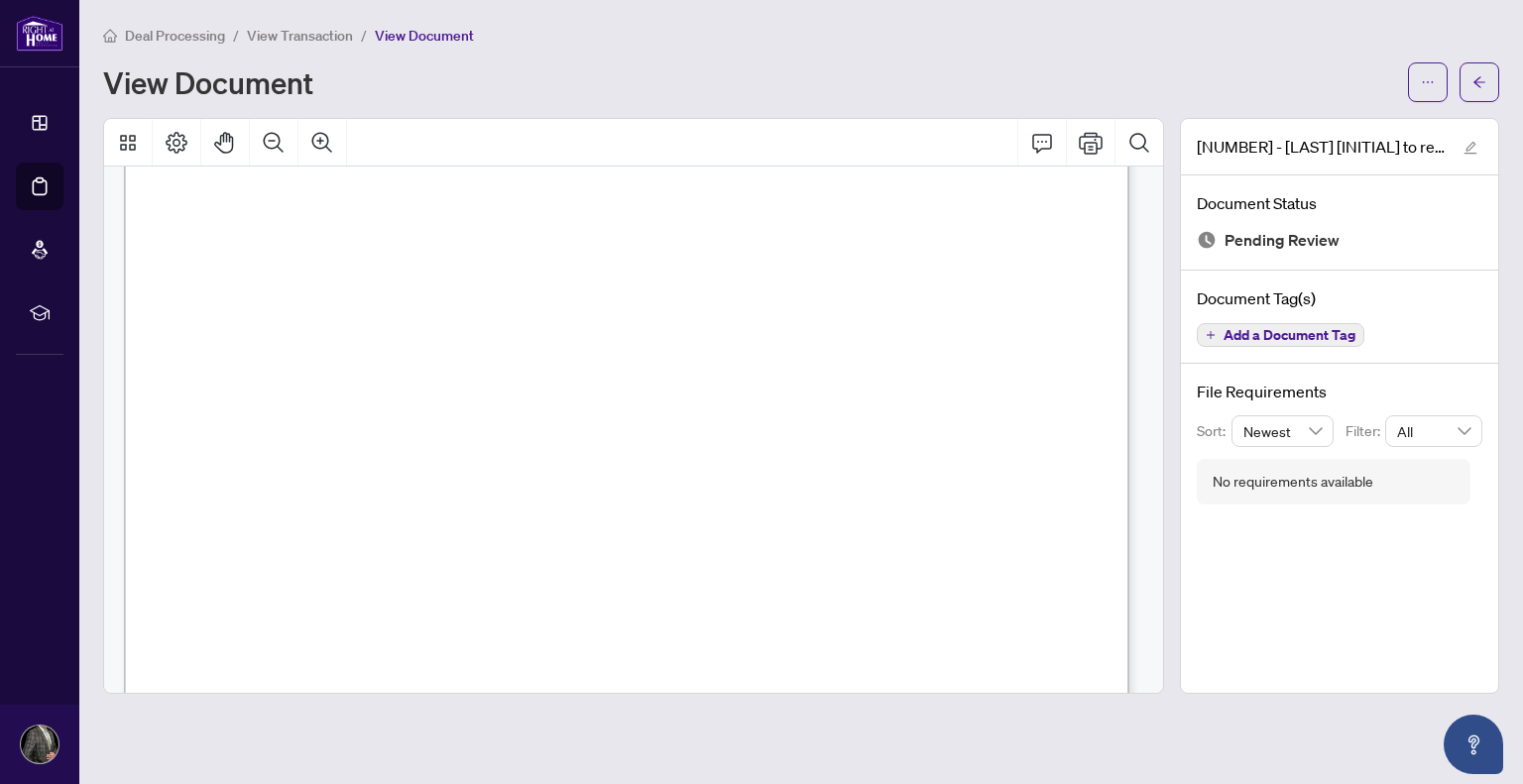 scroll, scrollTop: 0, scrollLeft: 0, axis: both 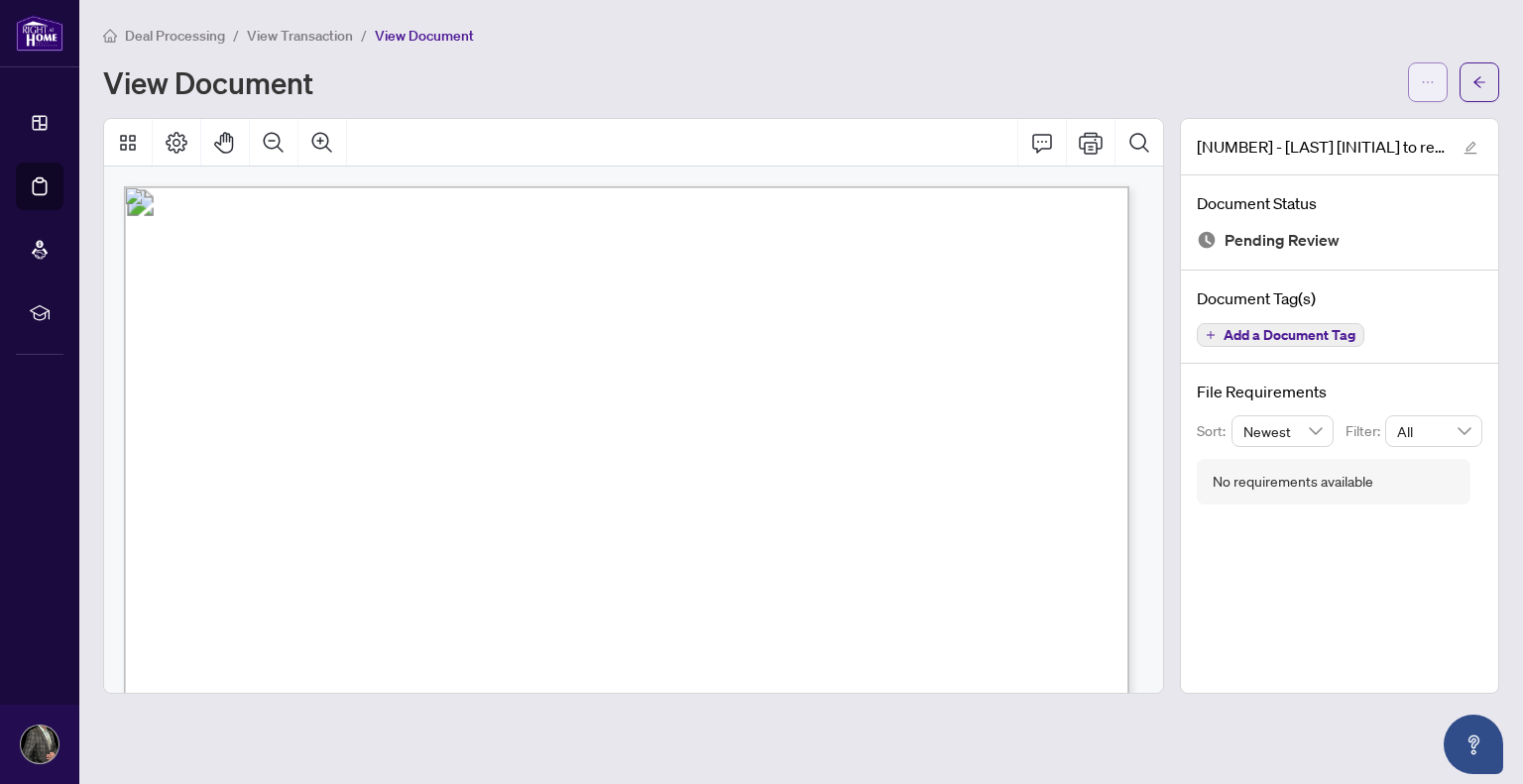 click at bounding box center (1428, 82) 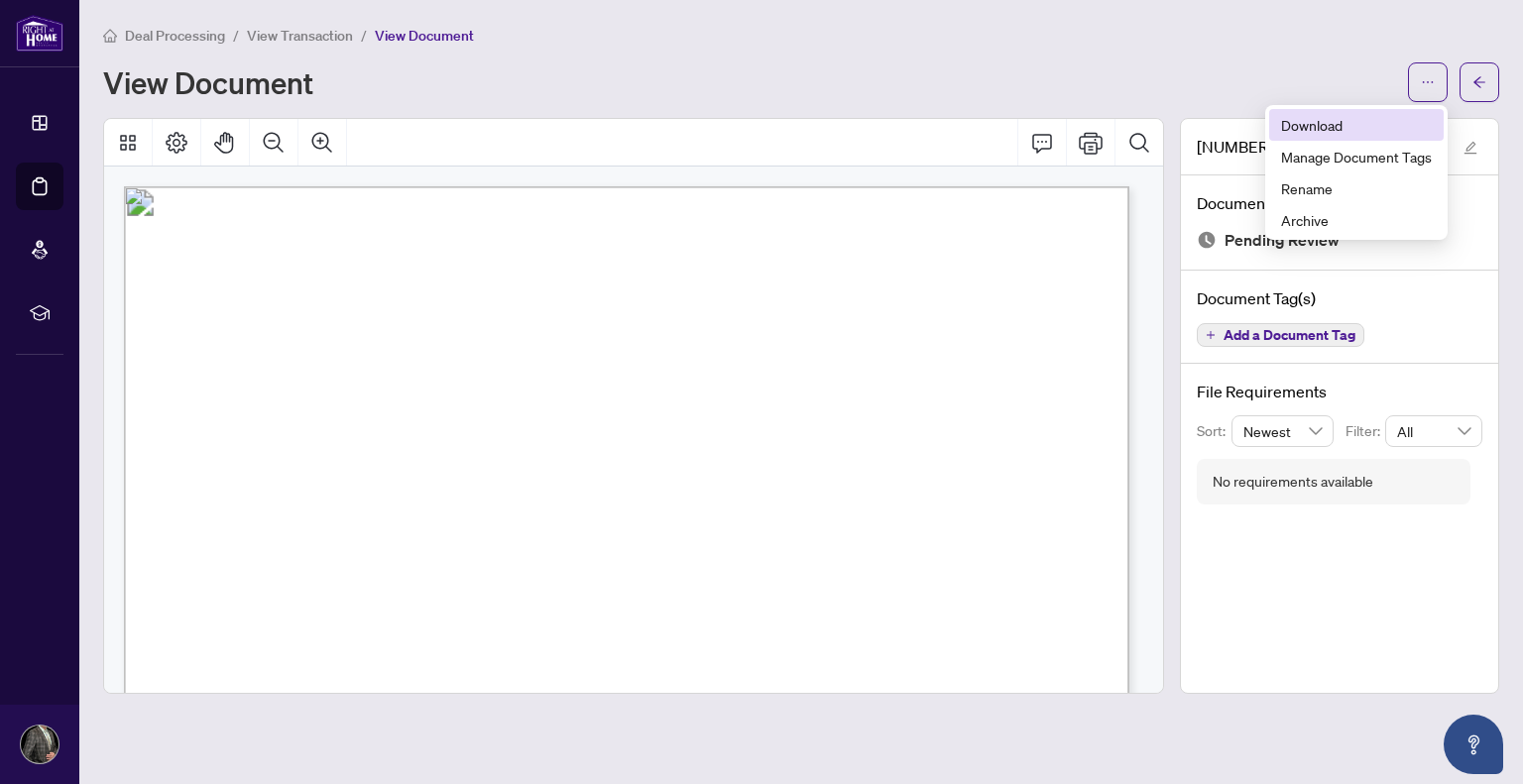 click on "Download" at bounding box center (1356, 125) 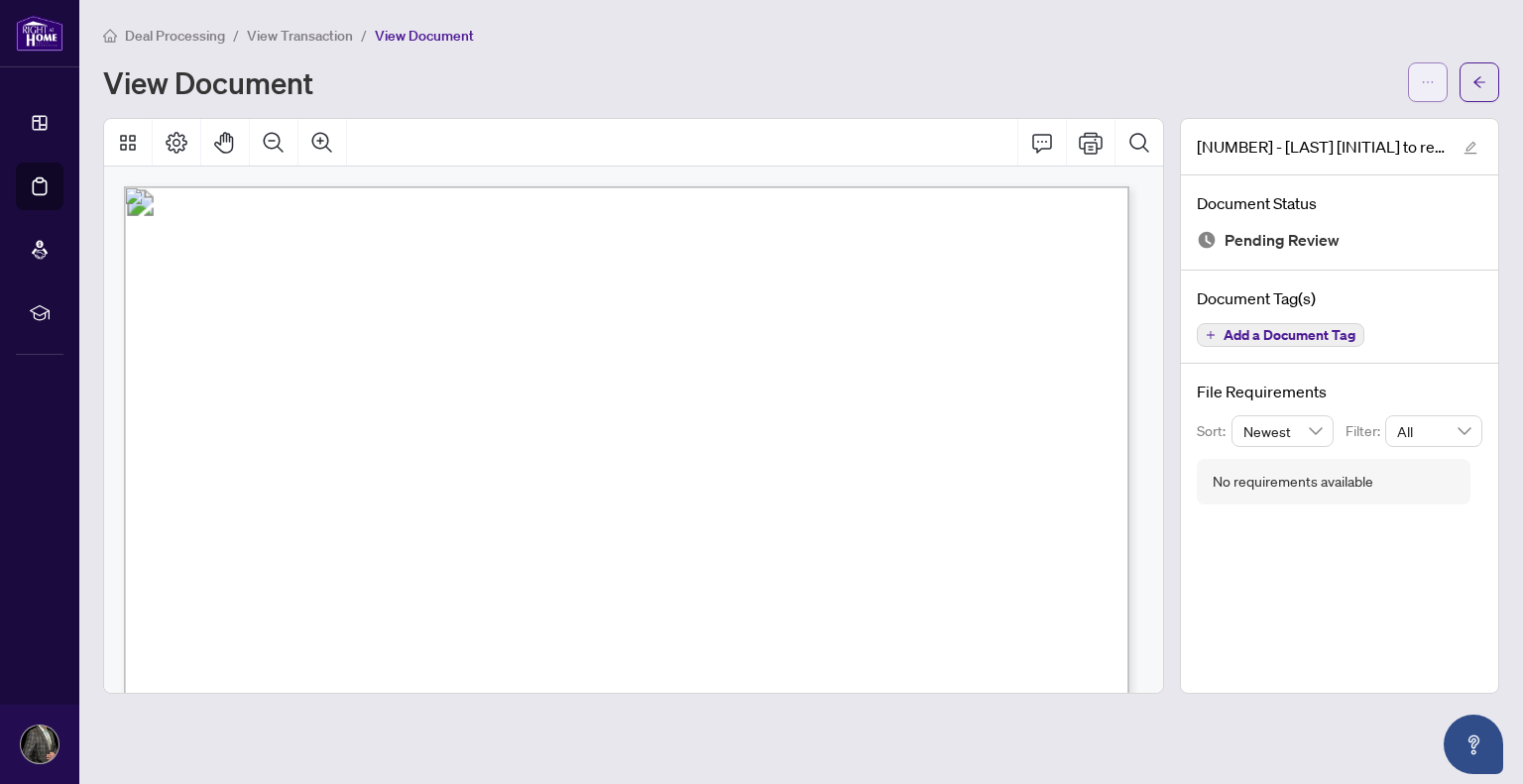 click at bounding box center (1428, 82) 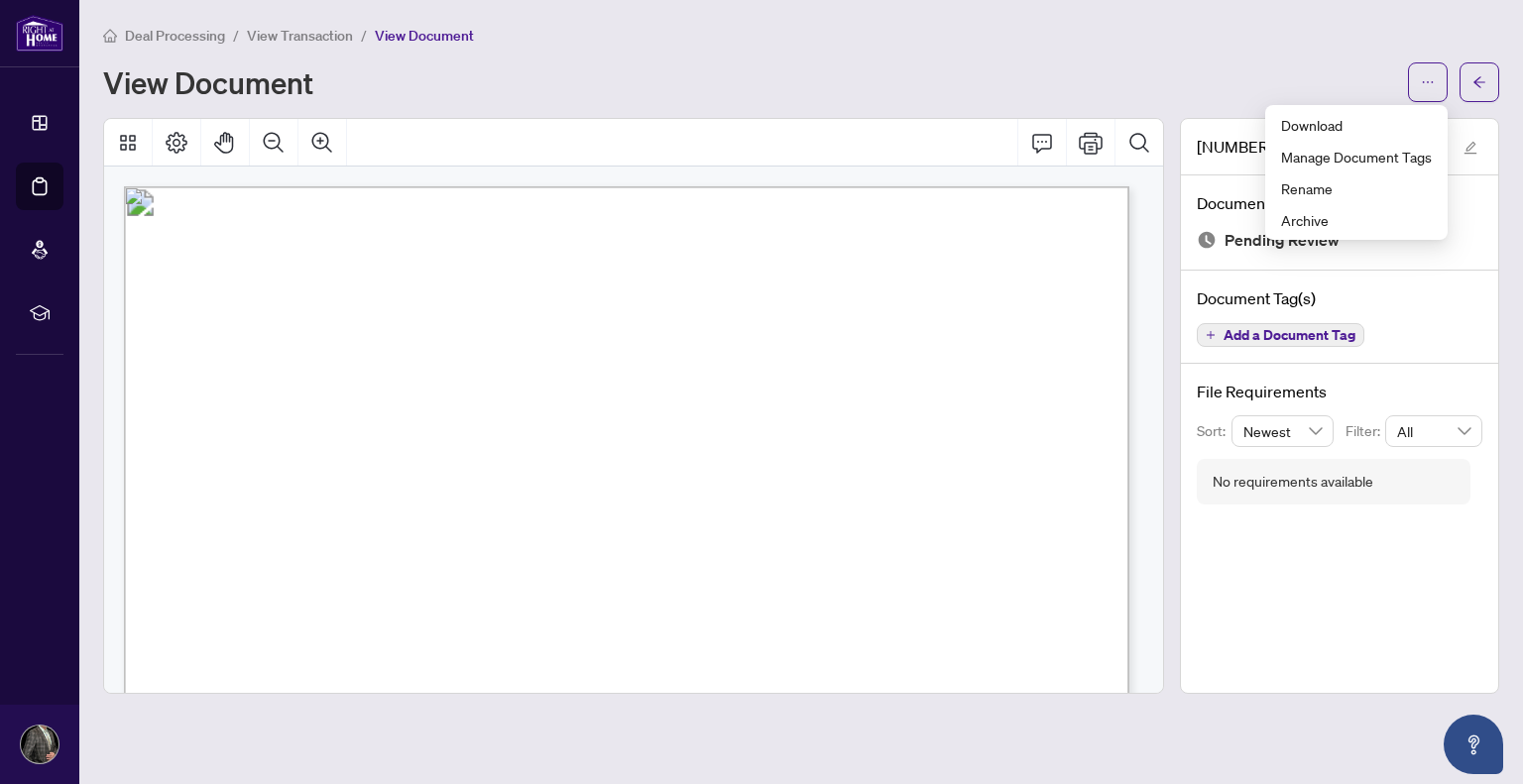 click at bounding box center (956, 1263) 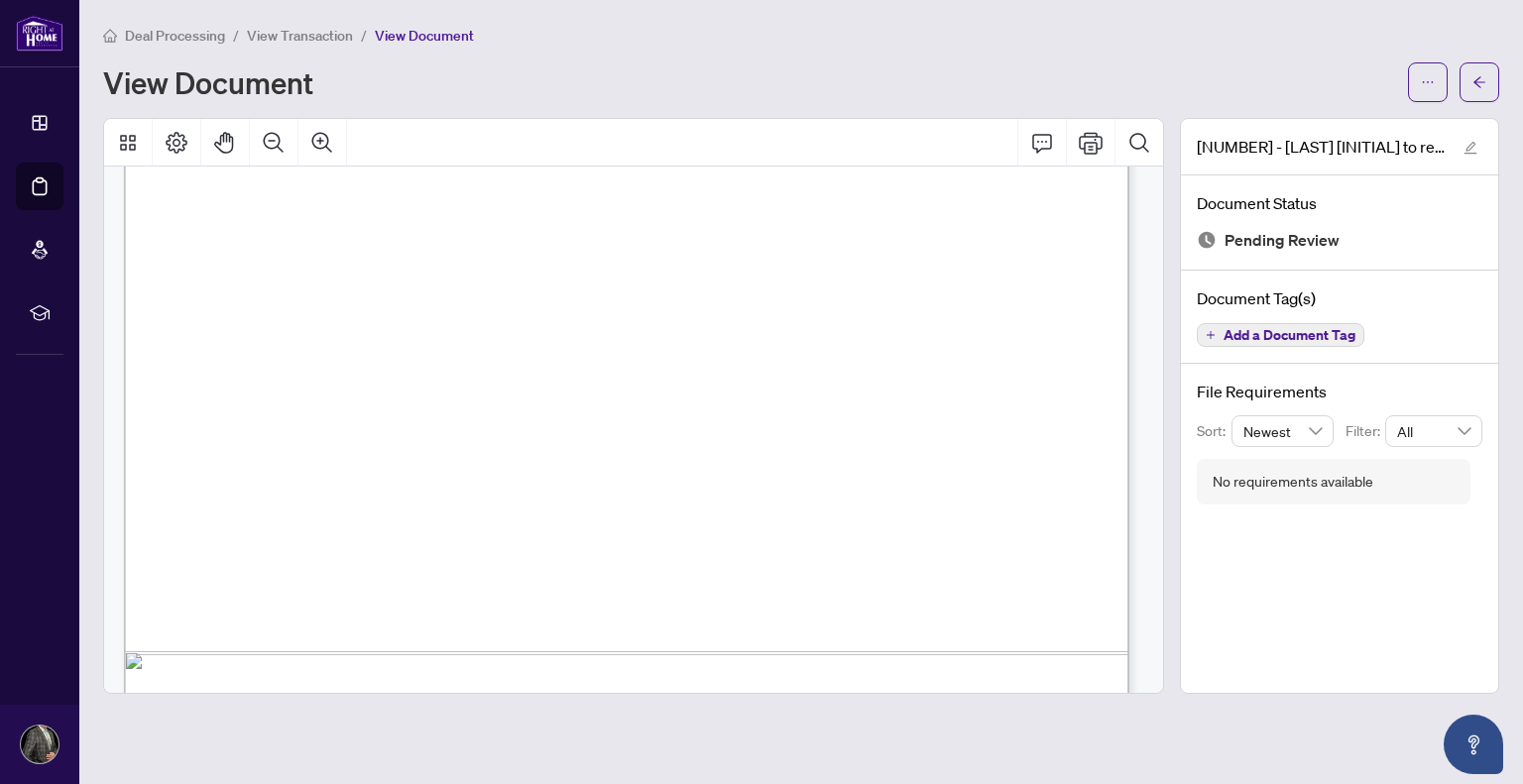 scroll, scrollTop: 813, scrollLeft: 0, axis: vertical 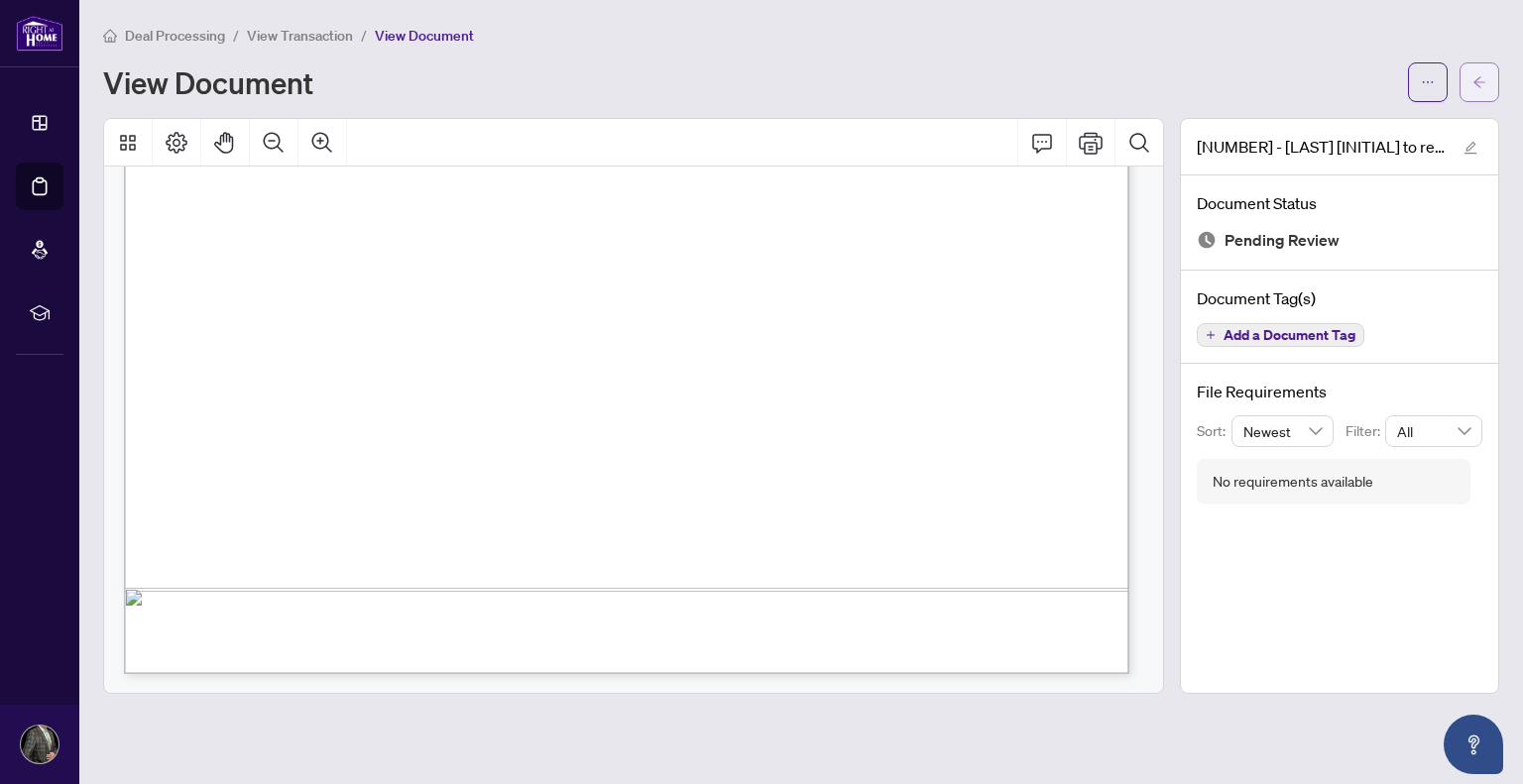 click at bounding box center [1479, 82] 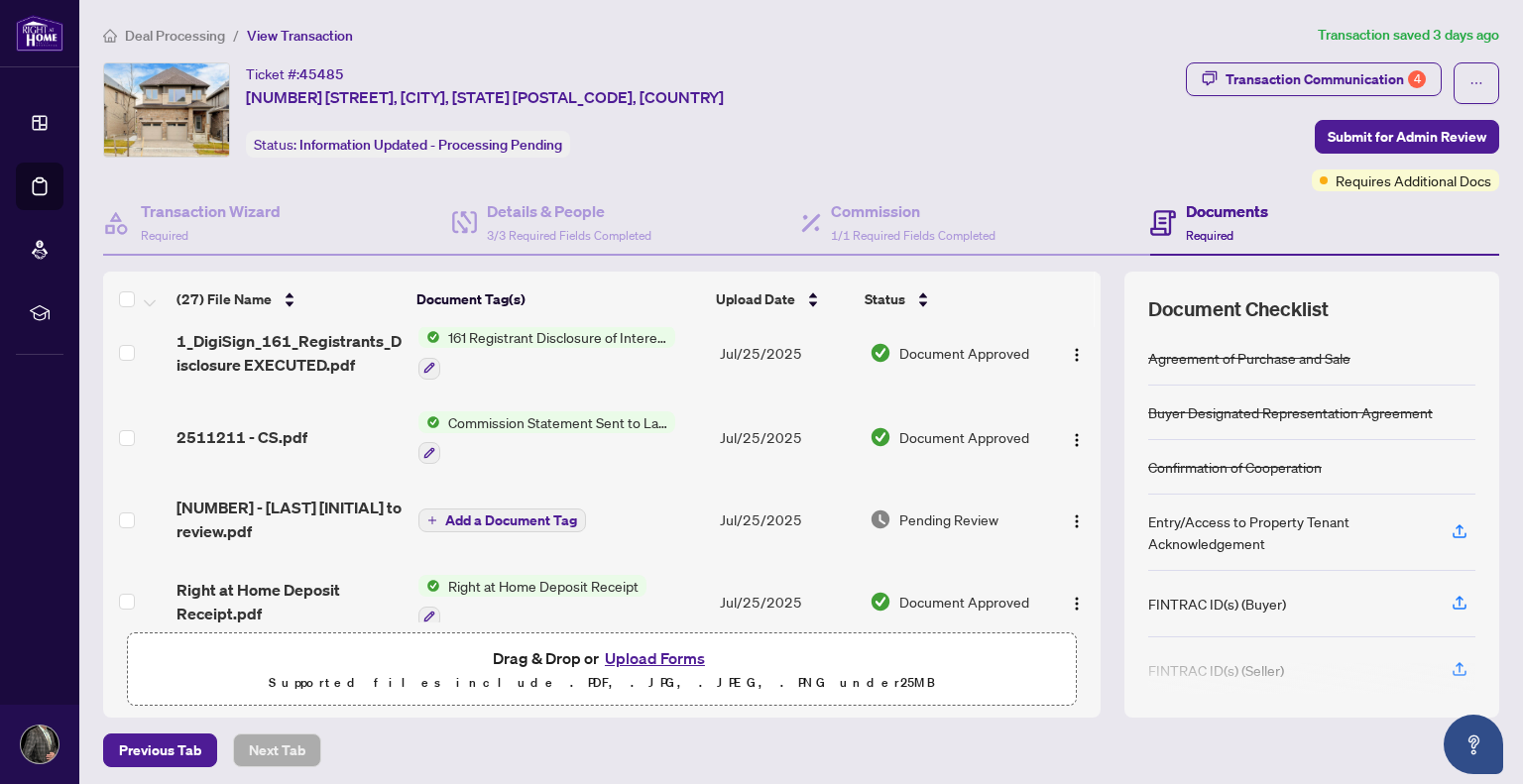 scroll, scrollTop: 360, scrollLeft: 0, axis: vertical 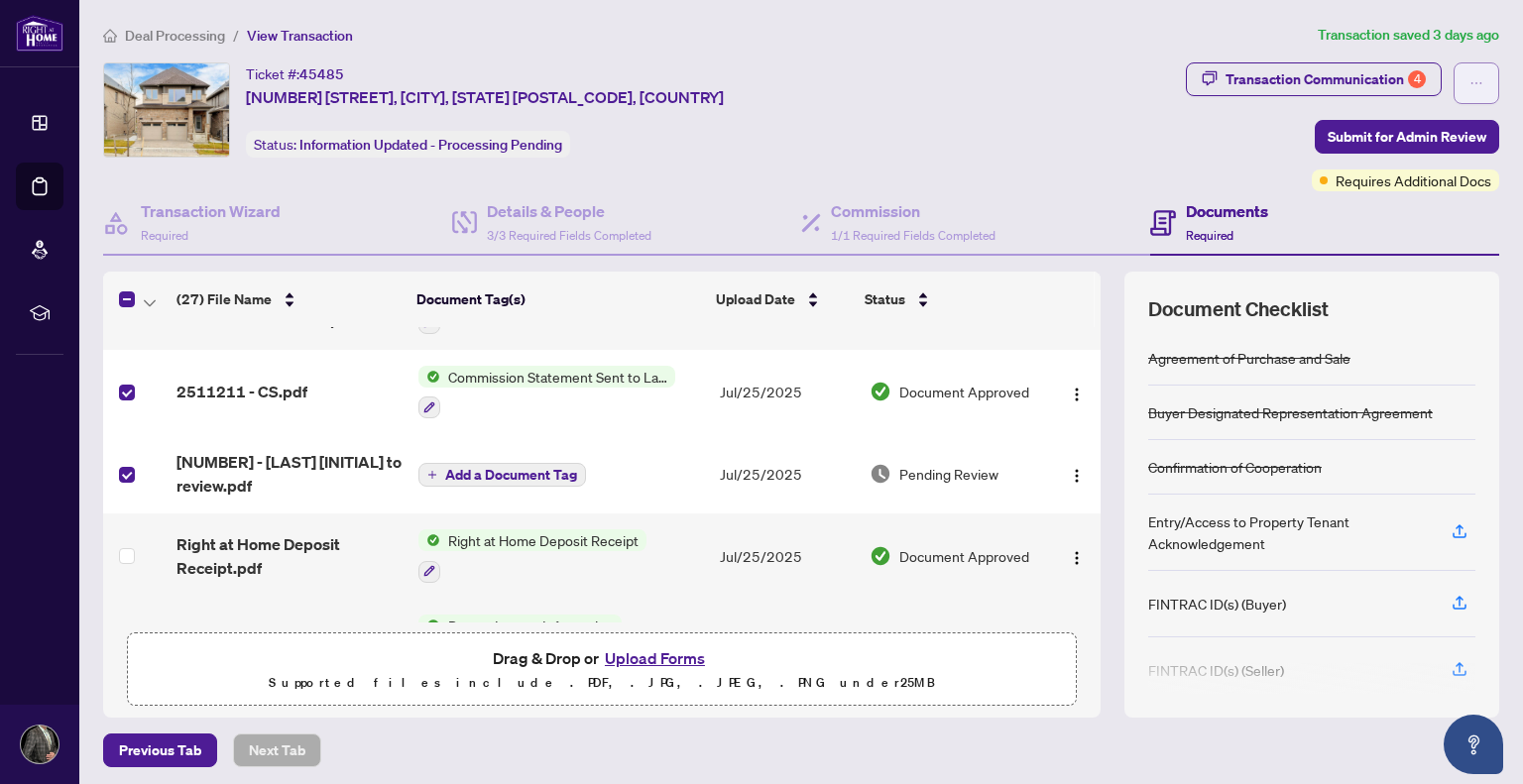 click at bounding box center [1476, 83] 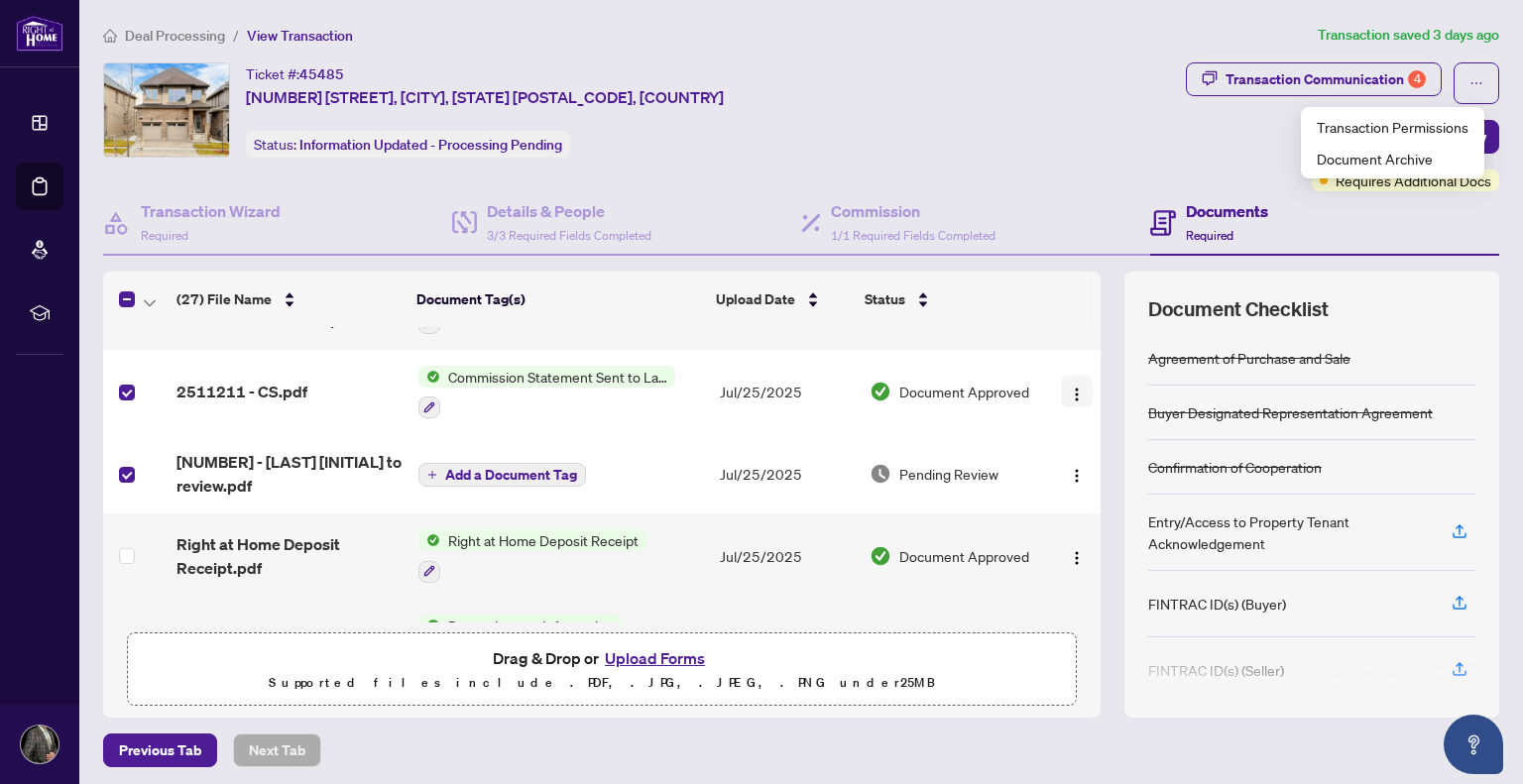 click at bounding box center [1077, 394] 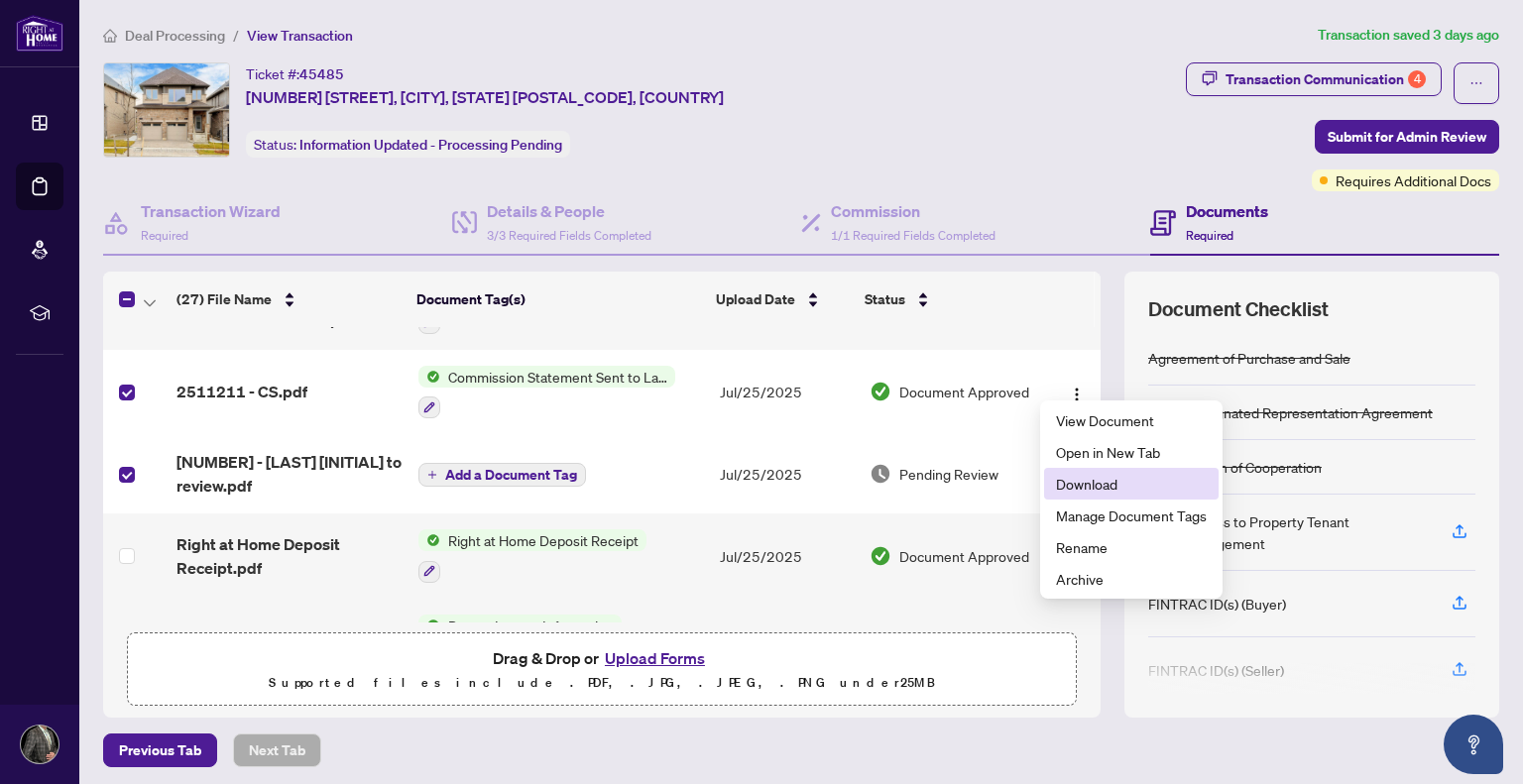 click on "Download" at bounding box center (1131, 484) 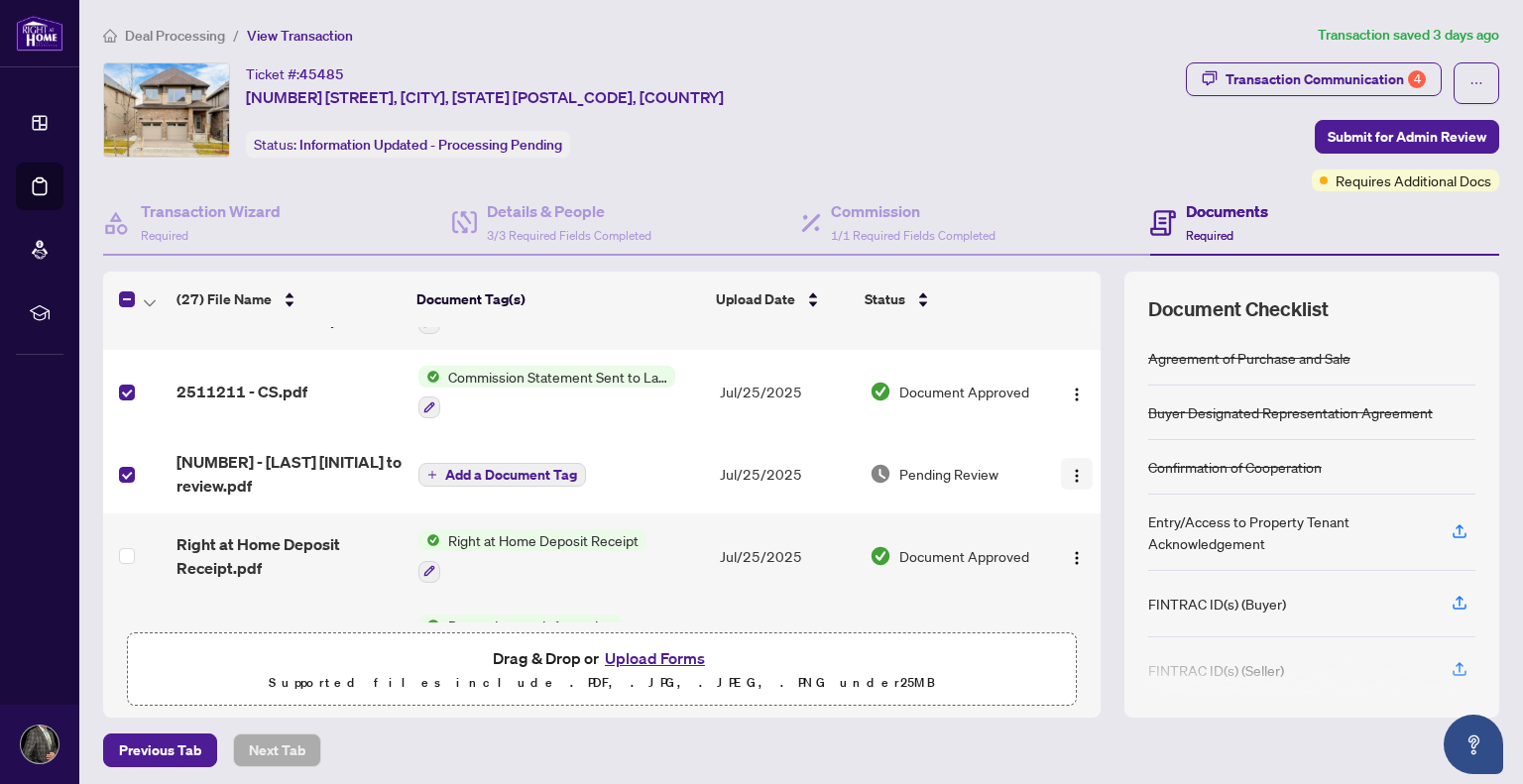 click at bounding box center [1077, 476] 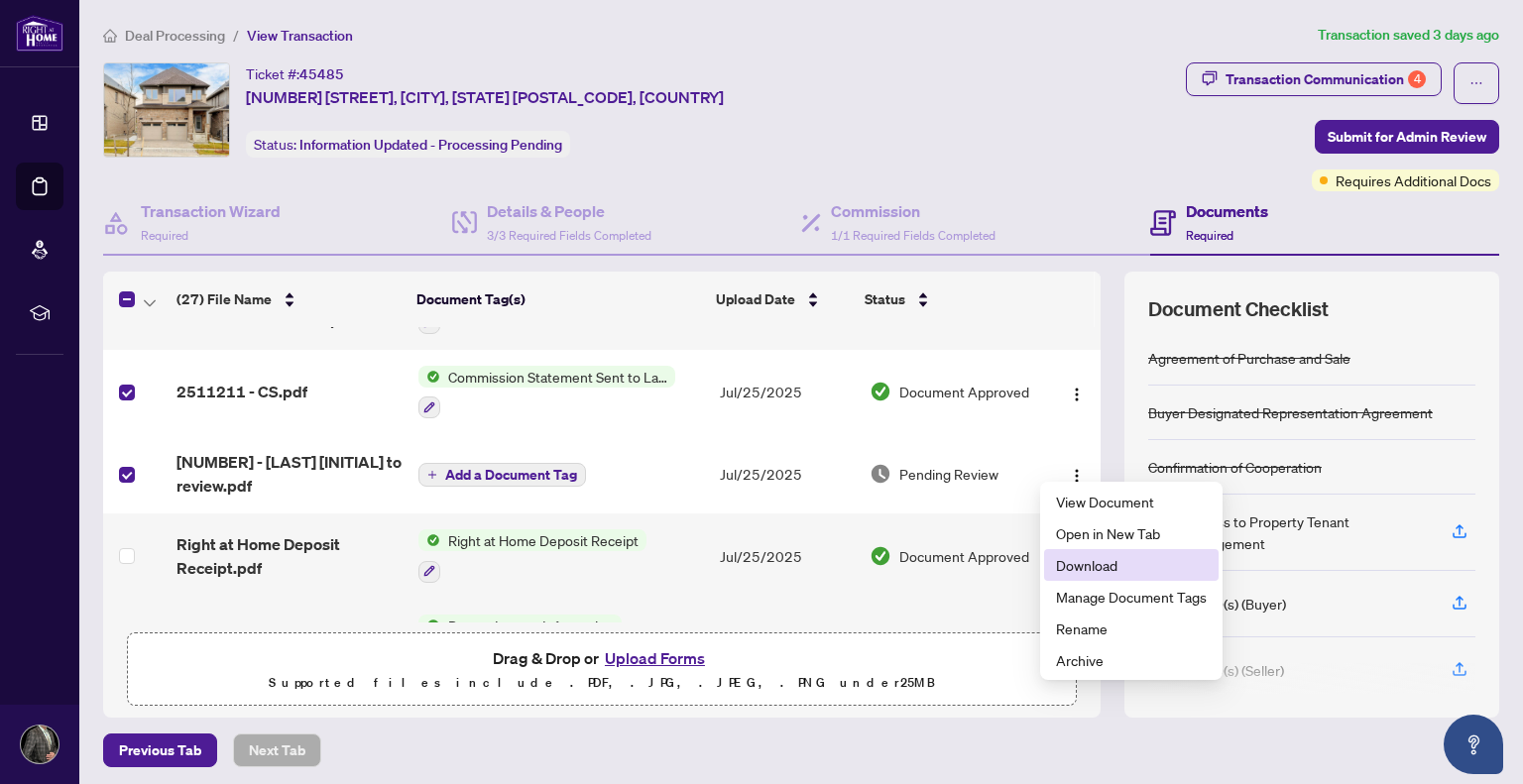 click on "Download" at bounding box center (1131, 565) 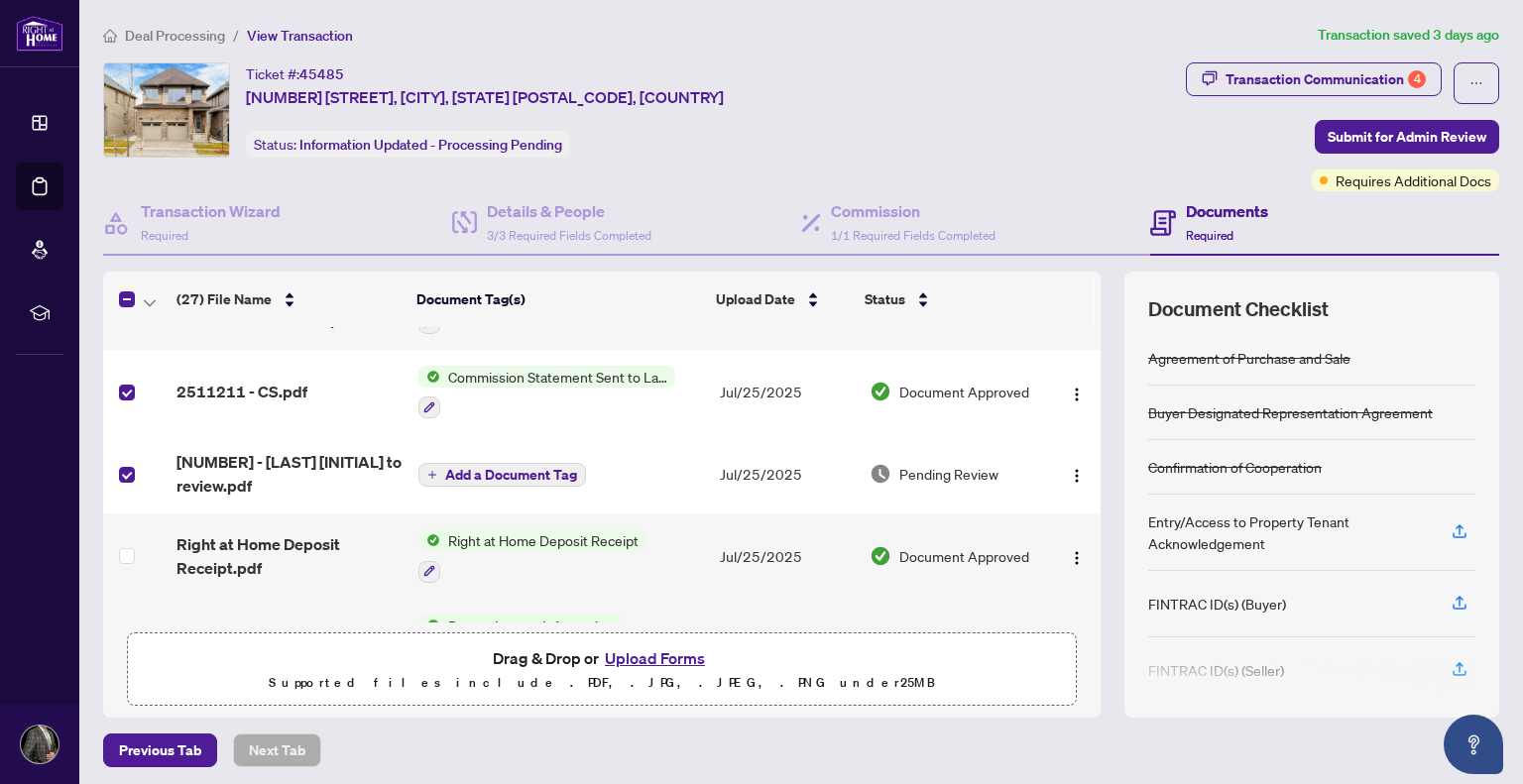 click at bounding box center (136, 474) 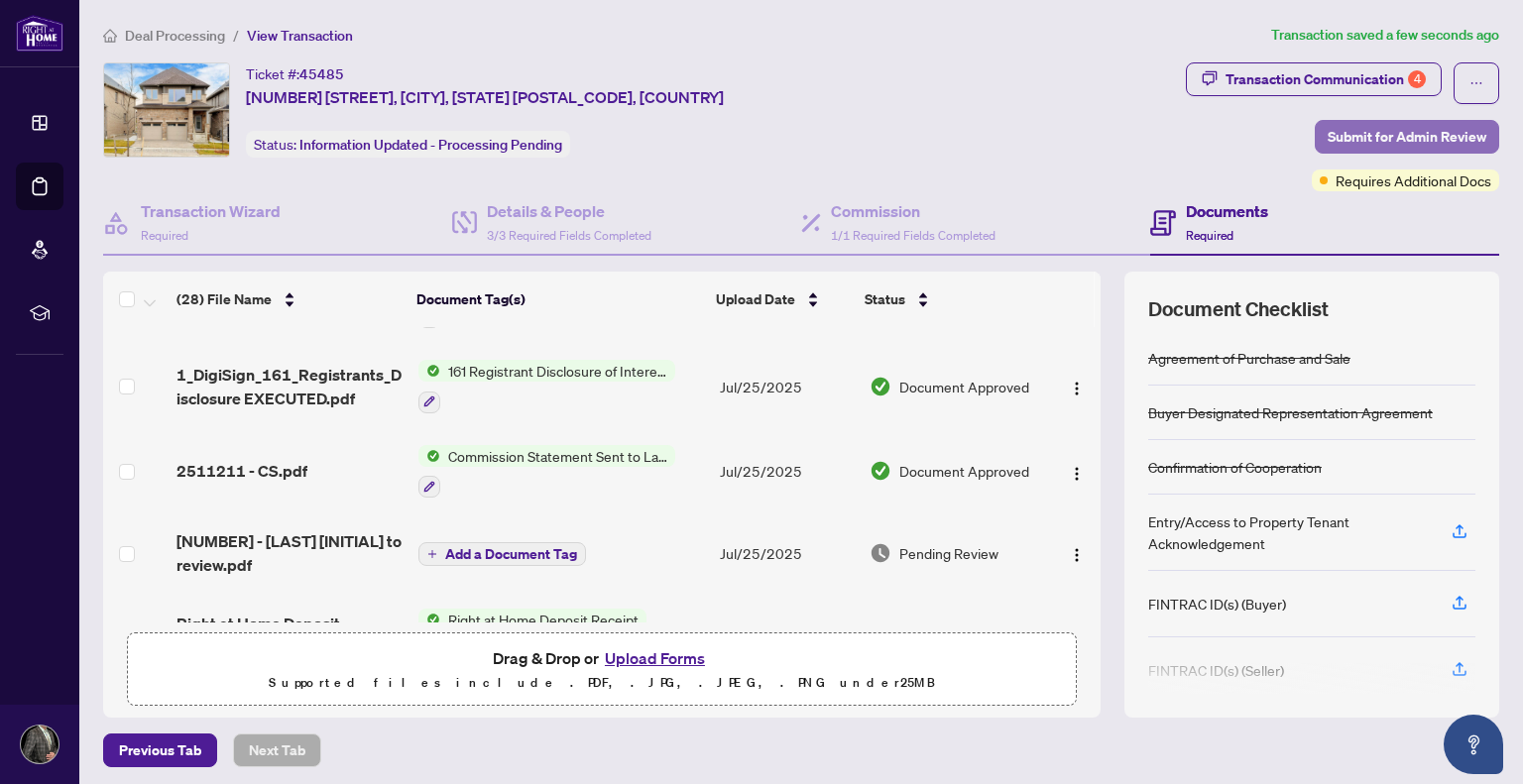 click on "Submit for Admin Review" at bounding box center [1407, 137] 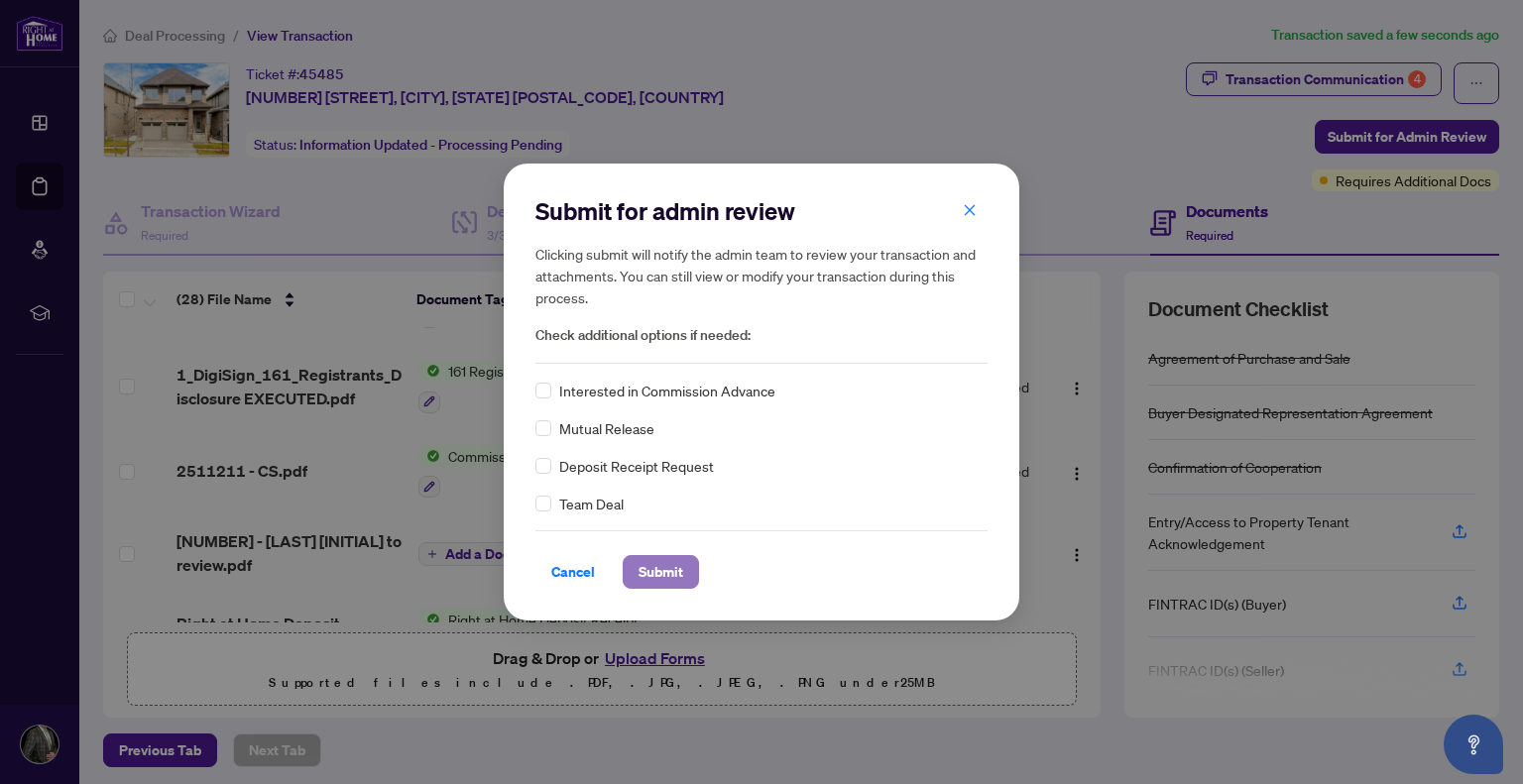 click on "Submit" at bounding box center [660, 572] 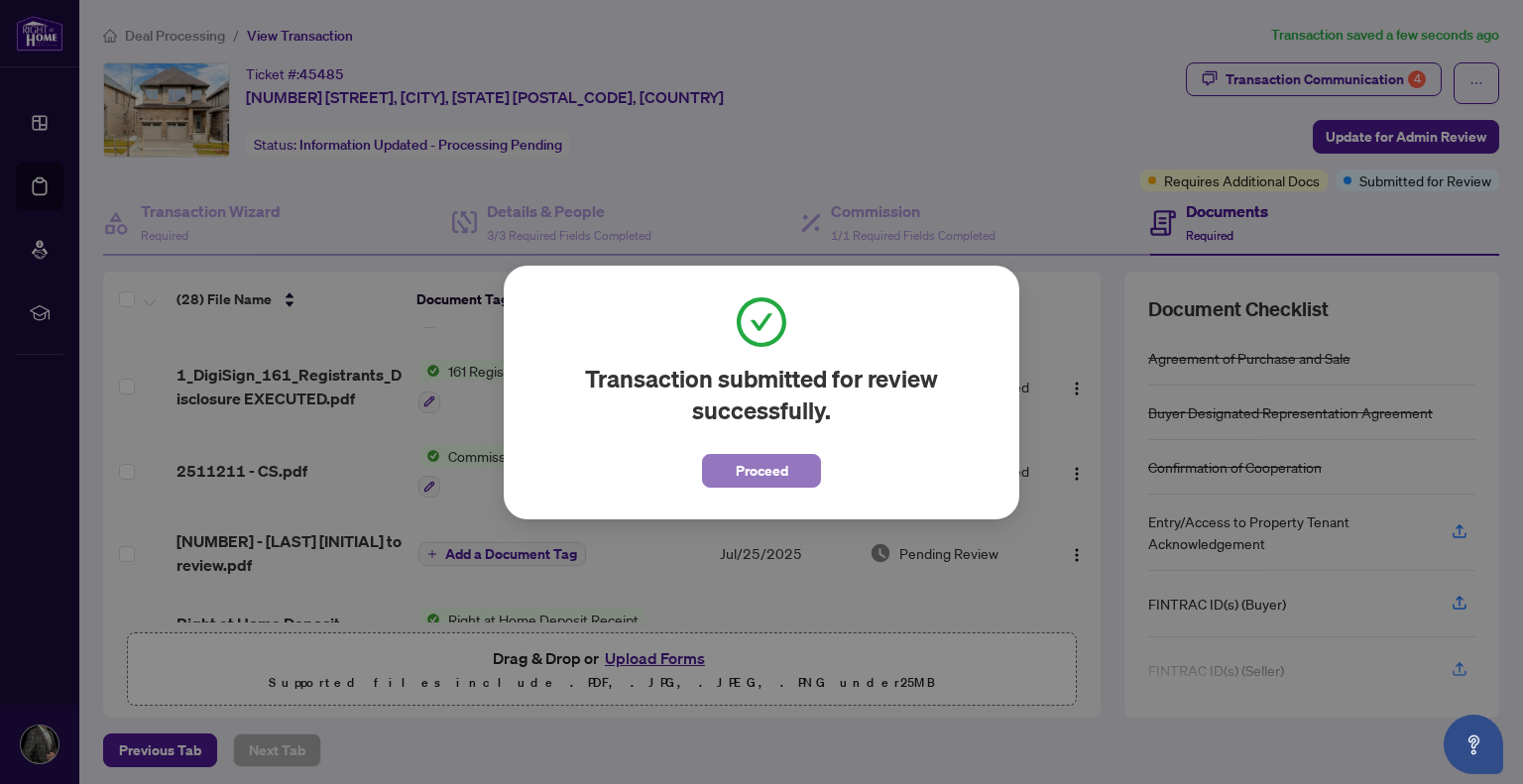 click on "Proceed" at bounding box center [762, 471] 